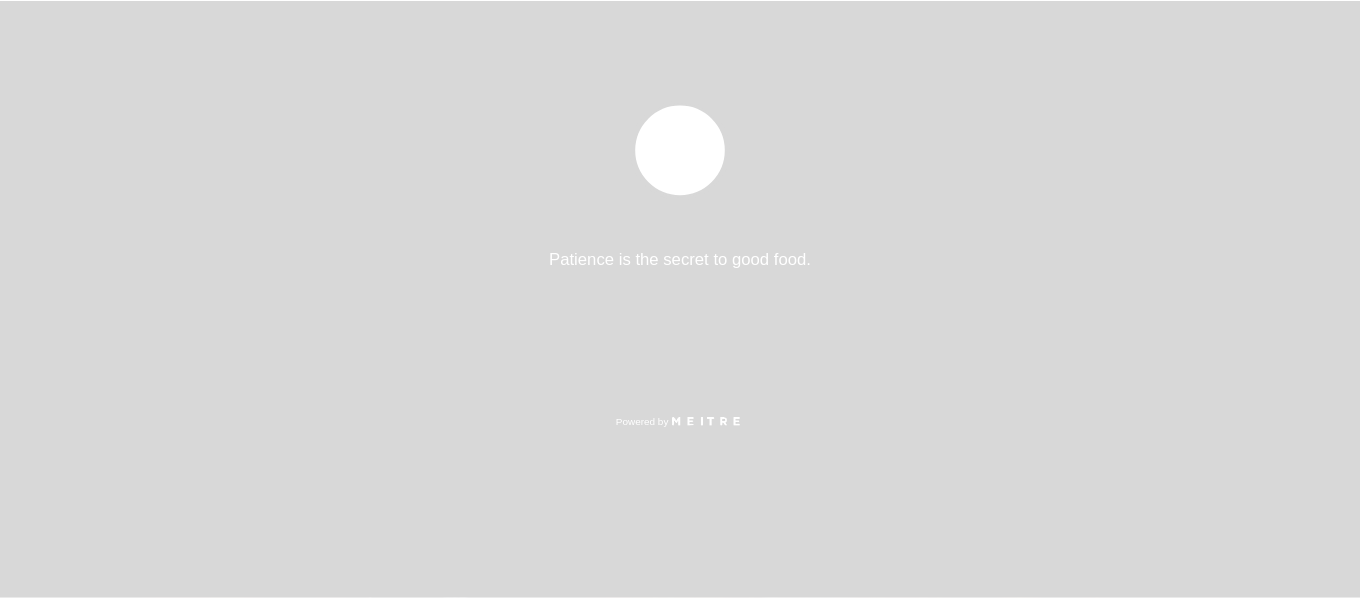 scroll, scrollTop: 0, scrollLeft: 0, axis: both 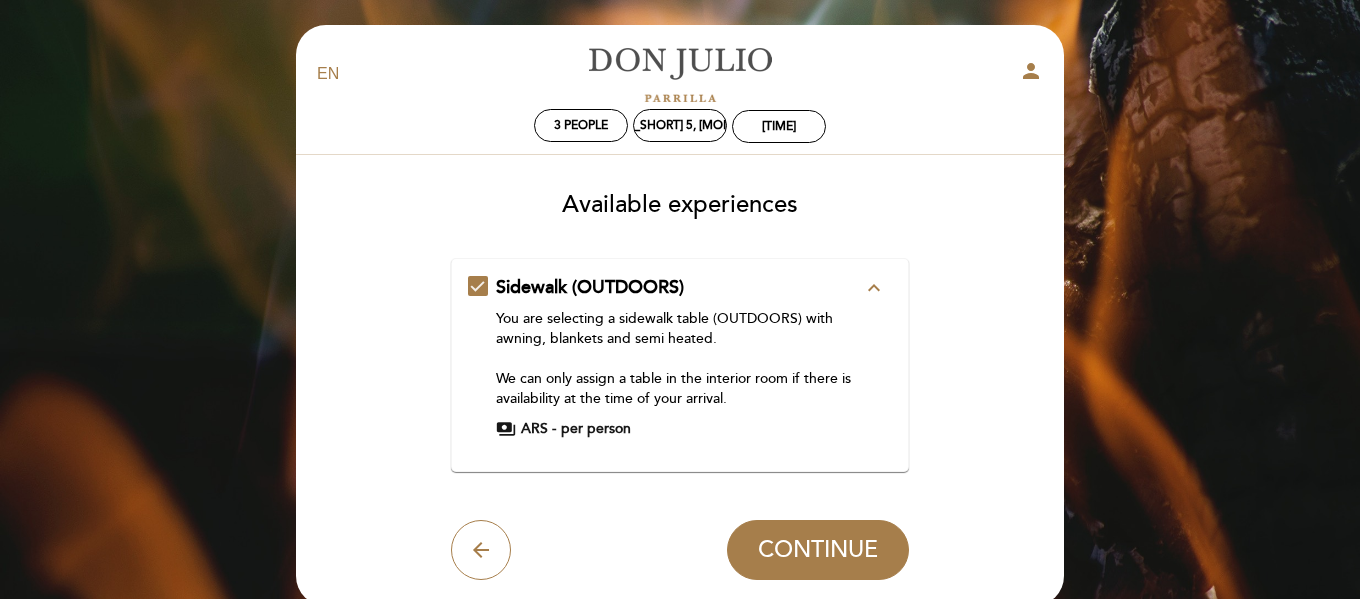 click on "Sidewalk (OUTDOORS)
expand_less
You are selecting a sidewalk table (OUTDOORS) with awning, blankets and semi heated.
We can only assign a table in the interior room if there is availability at the time of your arrival.
payments
ARS -
per person" at bounding box center (680, 357) 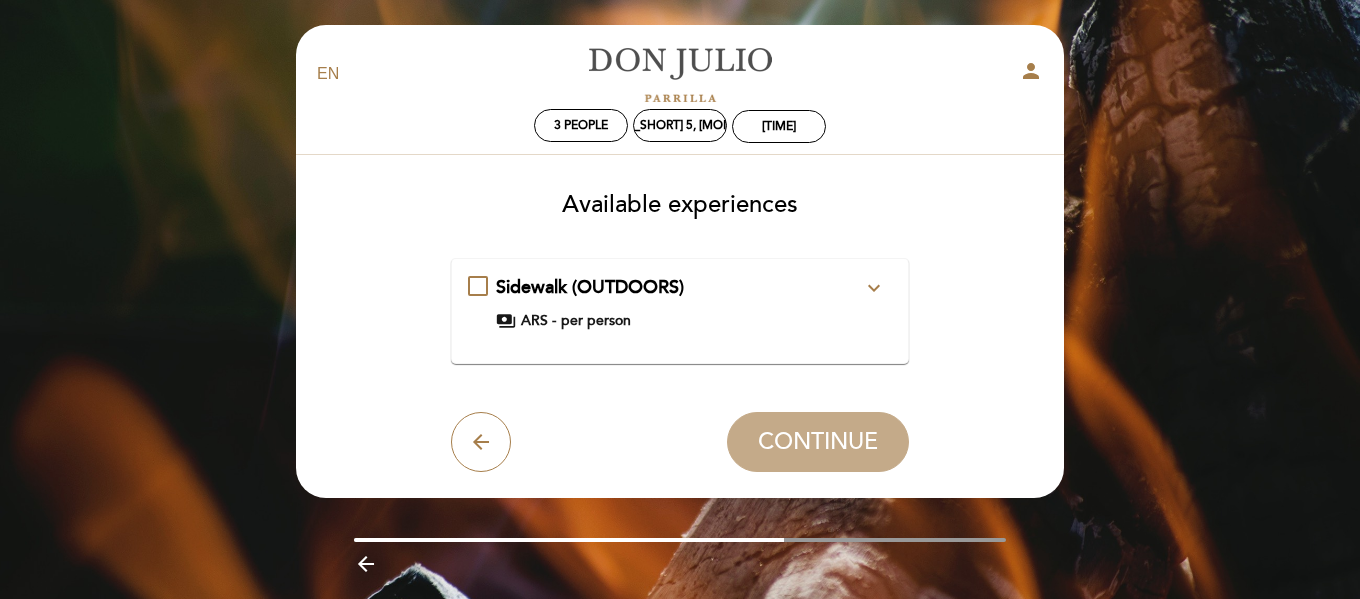 click on "Sidewalk (OUTDOORS)
expand_more
You are selecting a sidewalk table (OUTDOORS) with awning, blankets and semi heated.
We can only assign a table in the interior room if there is availability at the time of your arrival.
payments
ARS -
per person" at bounding box center (680, 303) 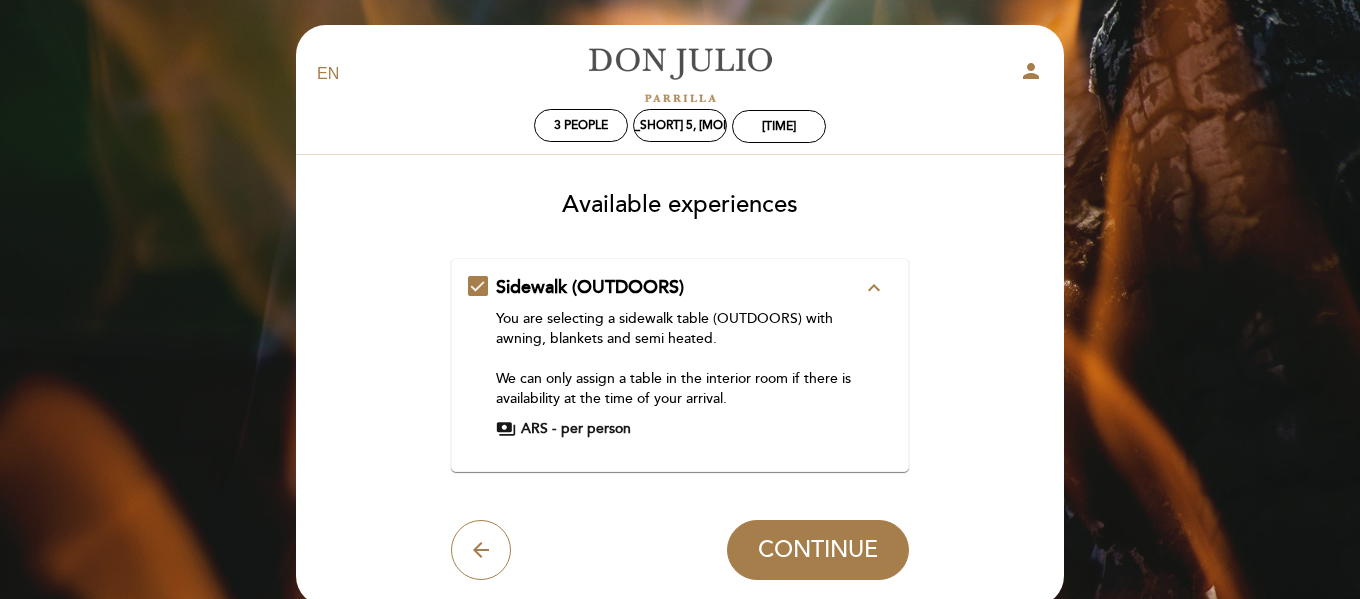 click on "Sidewalk (OUTDOORS)
expand_less
You are selecting a sidewalk table (OUTDOORS) with awning, blankets and semi heated.
We can only assign a table in the interior room if there is availability at the time of your arrival.
payments
ARS -
per person" at bounding box center (680, 357) 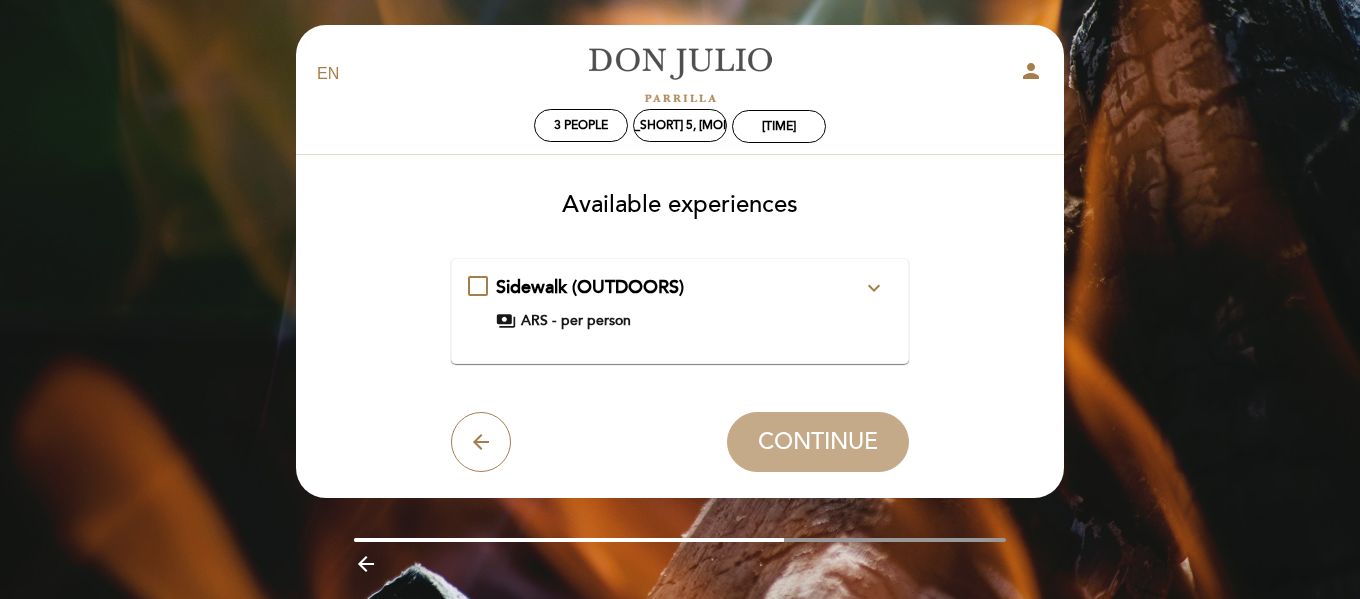 click on "Sidewalk (OUTDOORS)
expand_more
You are selecting a sidewalk table (OUTDOORS) with awning, blankets and semi heated.
We can only assign a table in the interior room if there is availability at the time of your arrival.
payments
ARS -
per person" at bounding box center (680, 303) 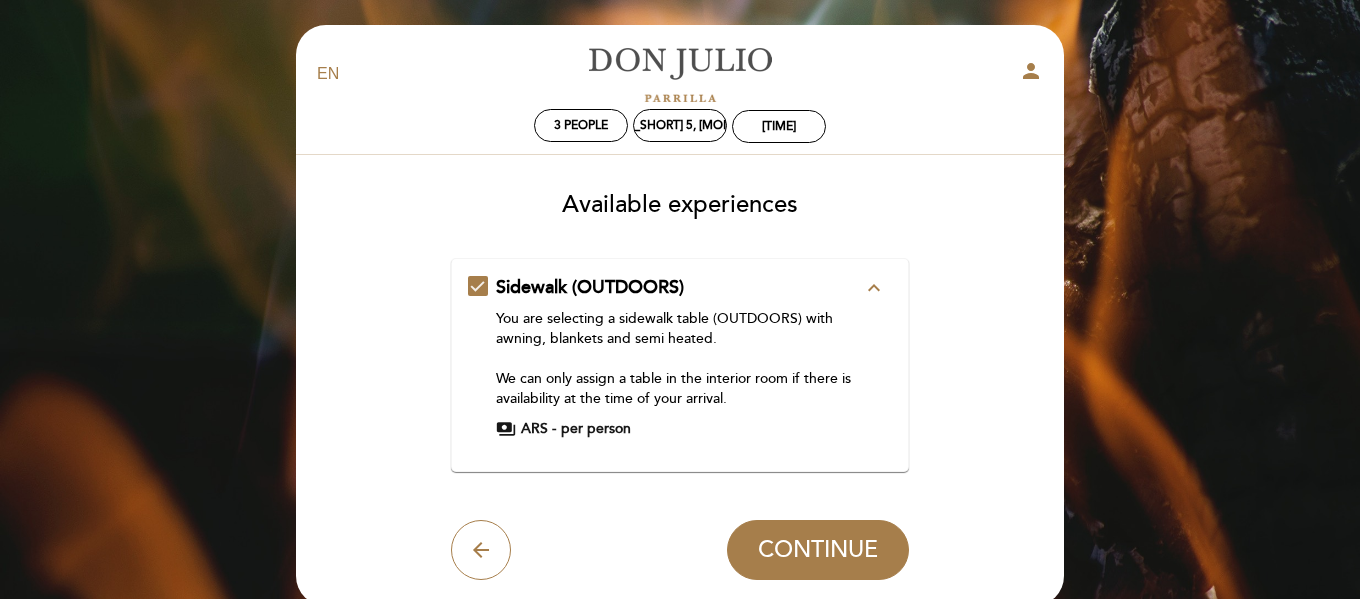 click on "Sidewalk (OUTDOORS)
expand_less
You are selecting a sidewalk table (OUTDOORS) with awning, blankets and semi heated.
We can only assign a table in the interior room if there is availability at the time of your arrival.
payments
ARS -
per person" at bounding box center [680, 357] 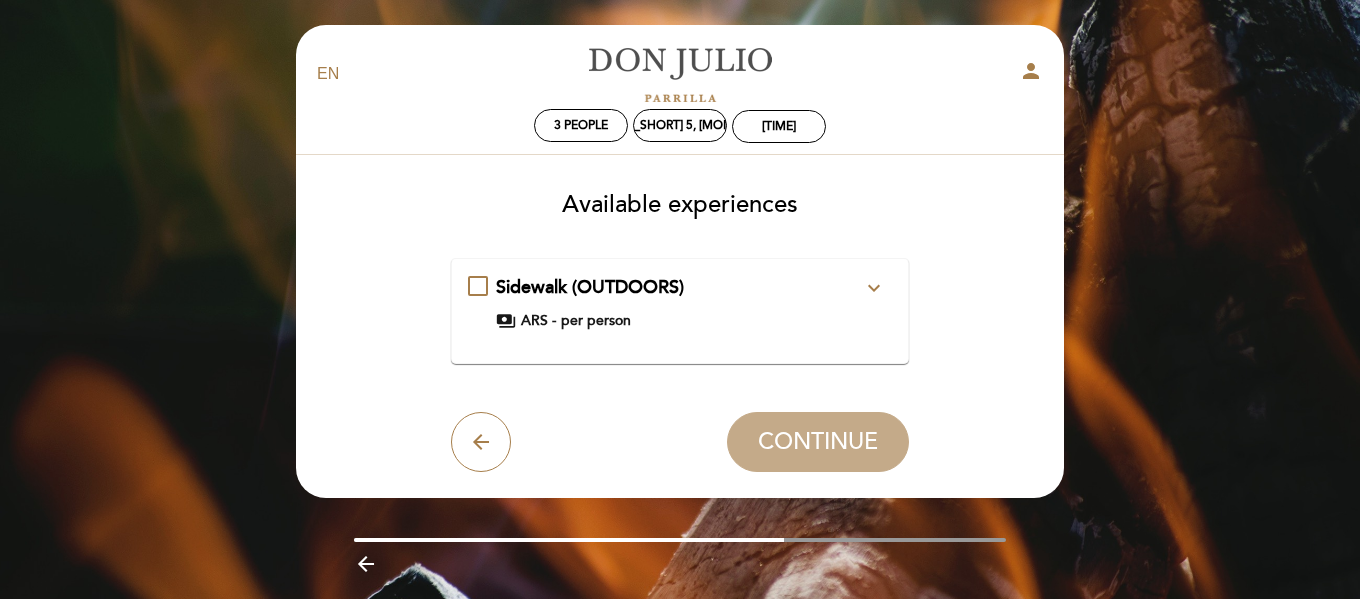 click on "Sidewalk (OUTDOORS)
expand_more
You are selecting a sidewalk table (OUTDOORS) with awning, blankets and semi heated.
We can only assign a table in the interior room if there is availability at the time of your arrival.
payments
ARS -
per person" at bounding box center (680, 303) 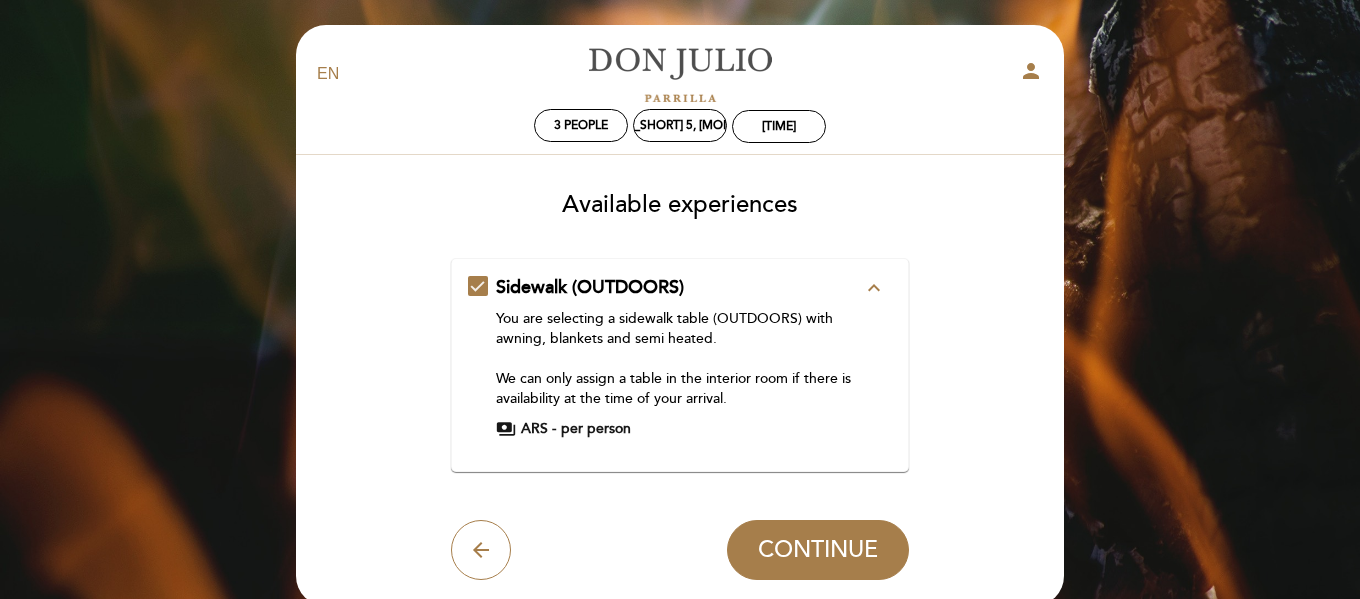 click on "expand_less" at bounding box center [874, 288] 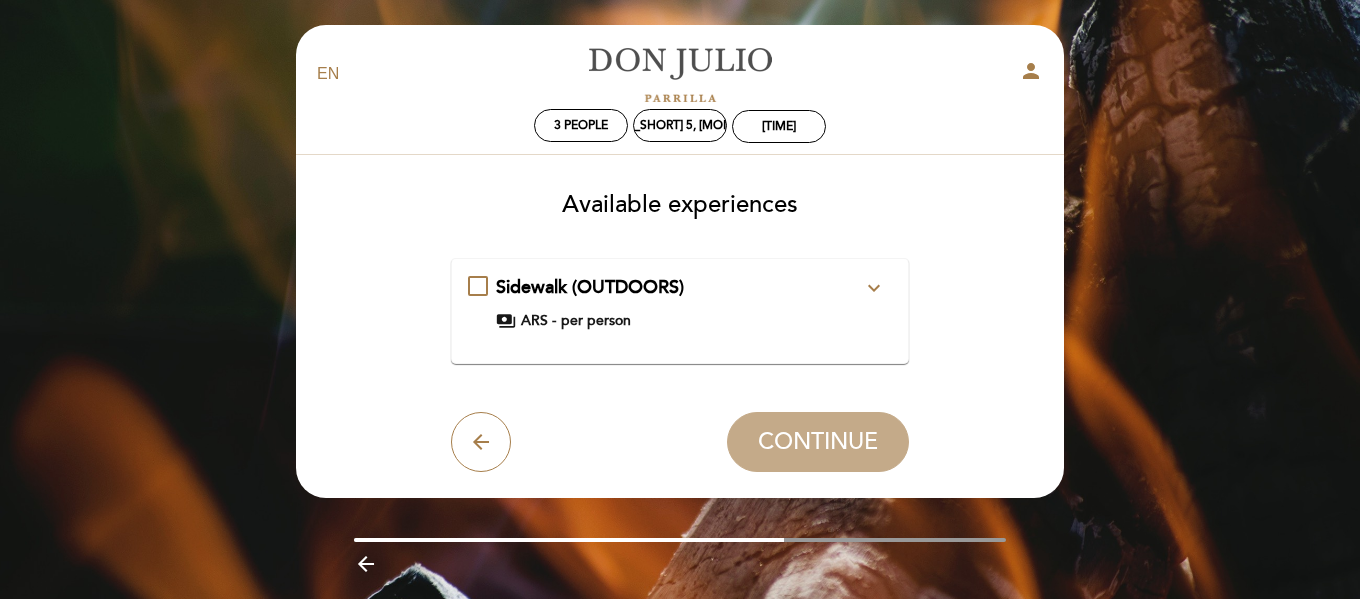 click on "expand_more" at bounding box center (874, 288) 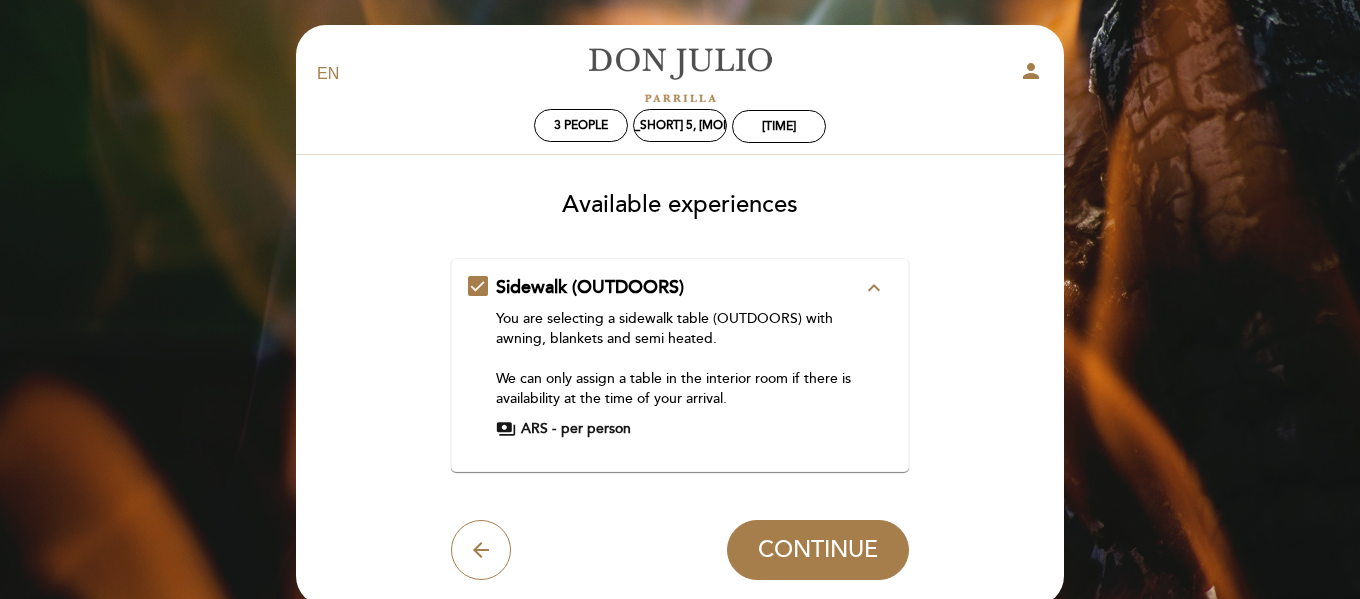 click on "payments" at bounding box center (506, 429) 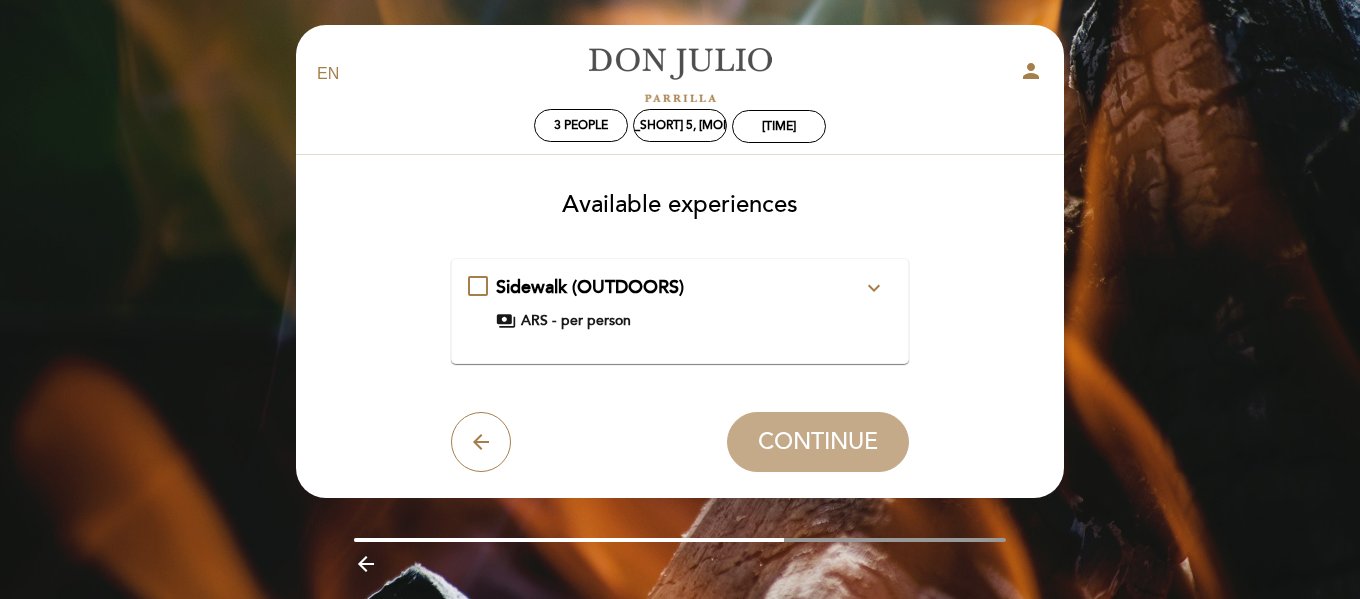 click on "per person" at bounding box center [596, 321] 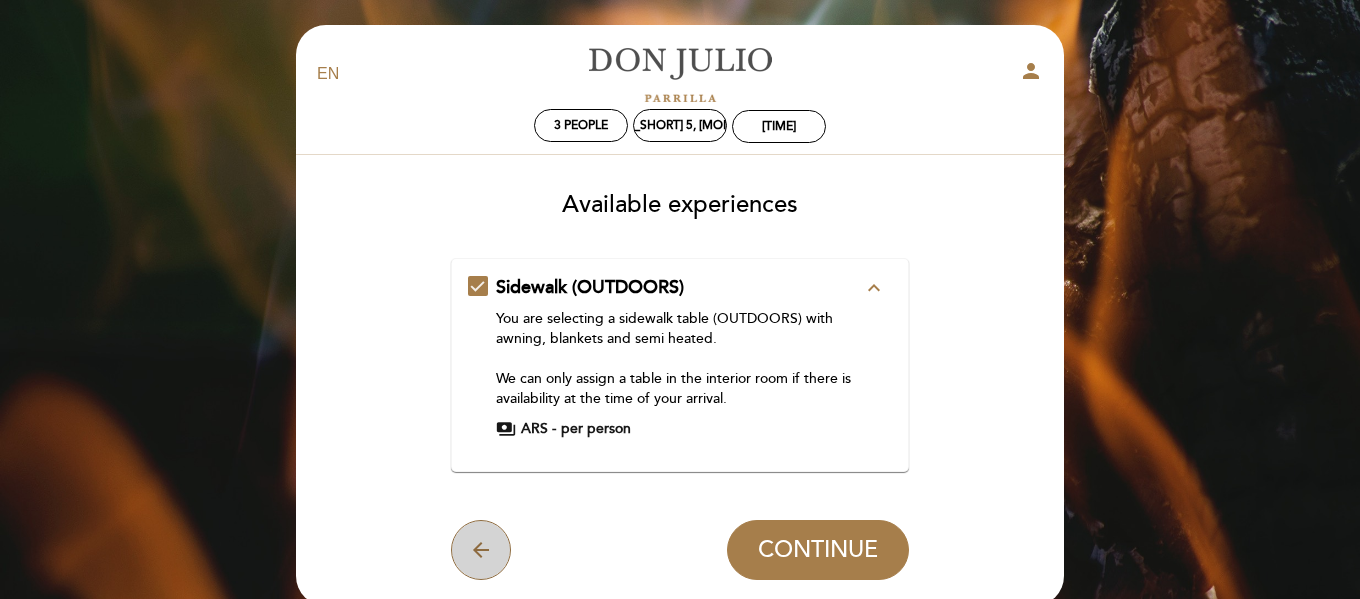 click on "arrow_back" at bounding box center (481, 550) 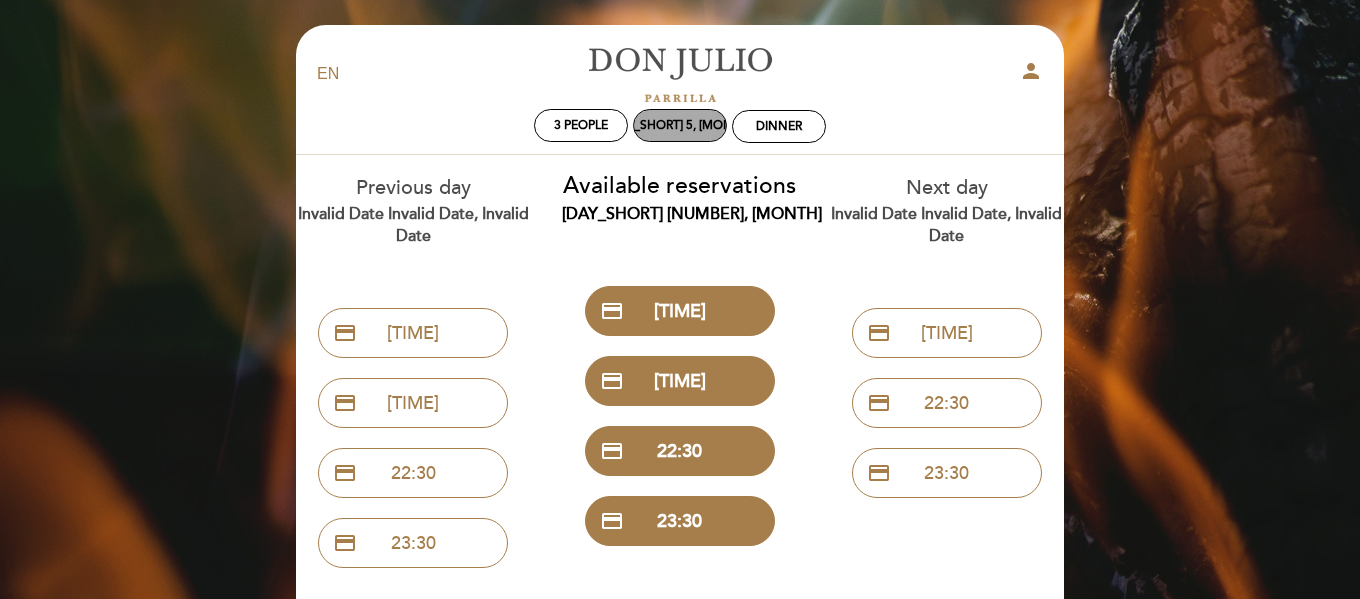 click on "[DAY_SHORT]
5,
[MONTH]" at bounding box center [680, 125] 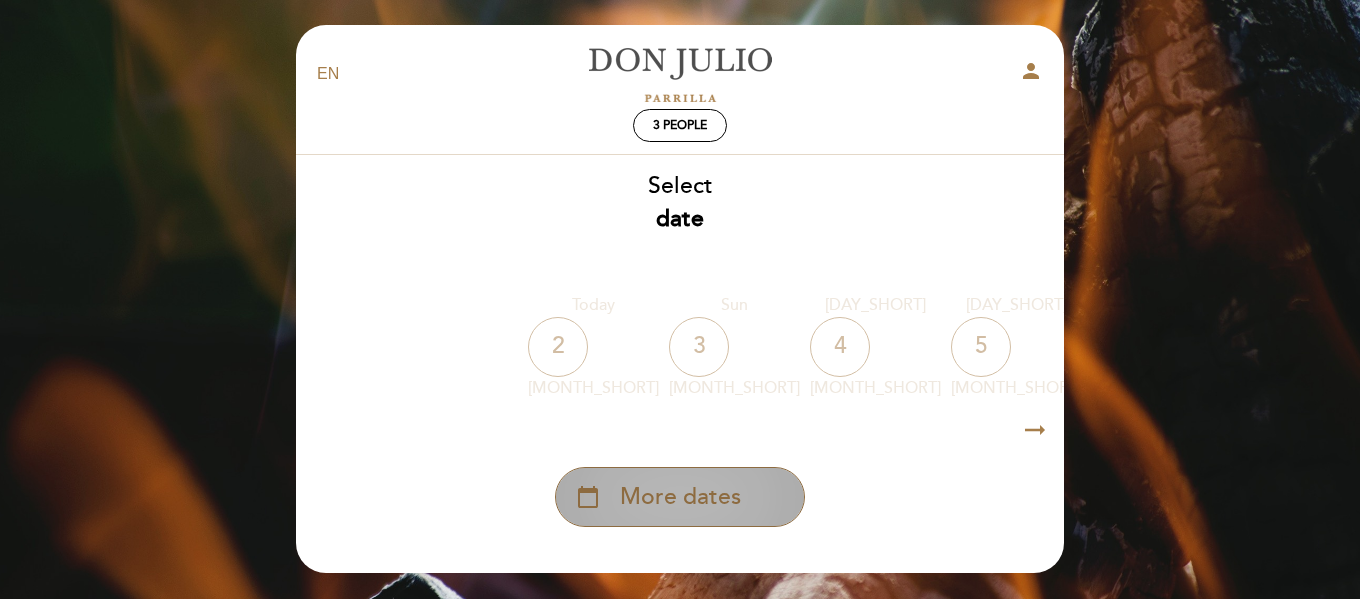 click on "calendar_today
More dates" at bounding box center [680, 497] 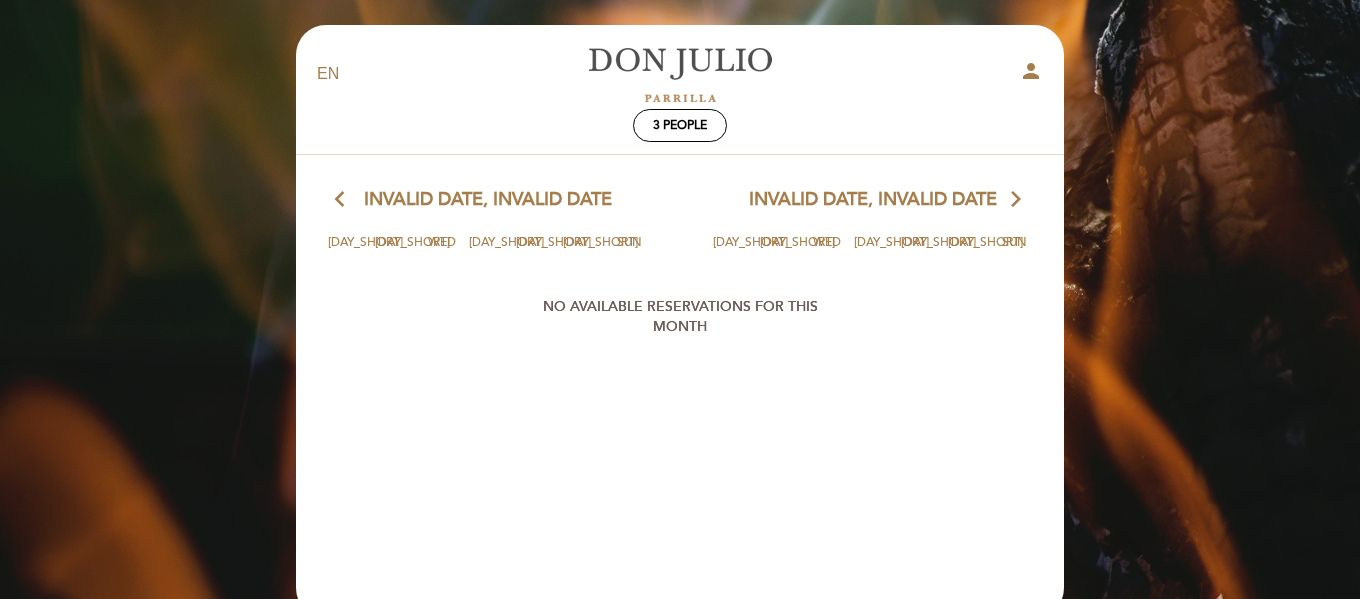 click on "arrow_forward_ios" at bounding box center [1016, 200] 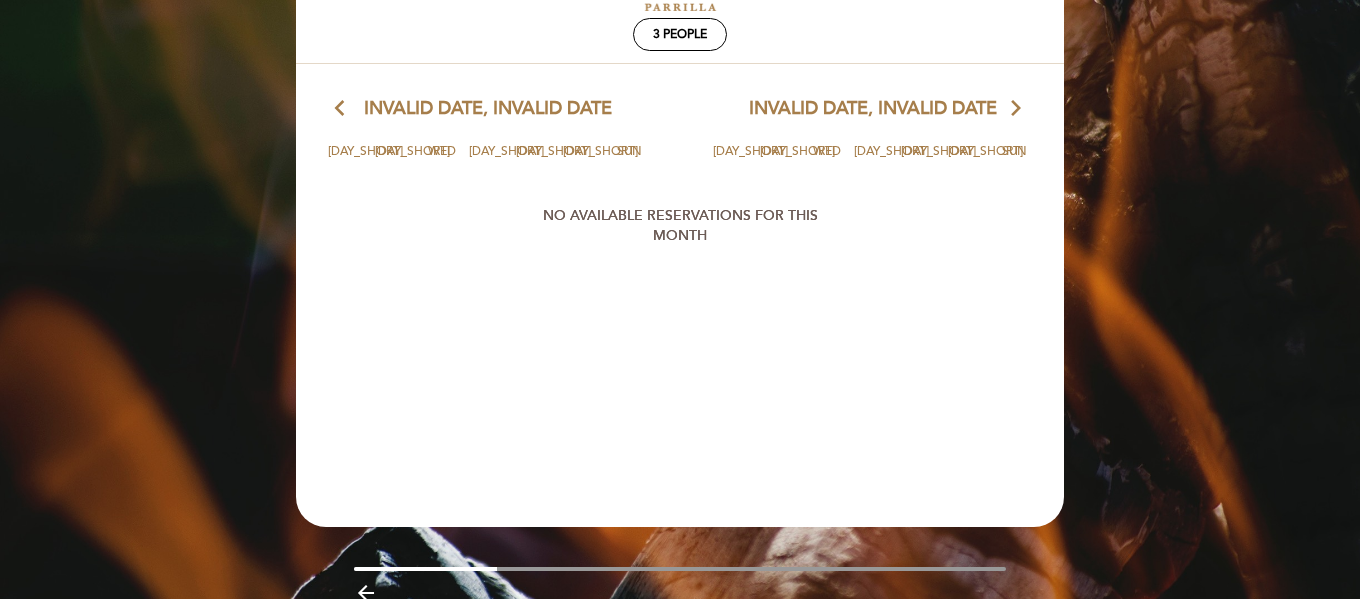 scroll, scrollTop: 0, scrollLeft: 0, axis: both 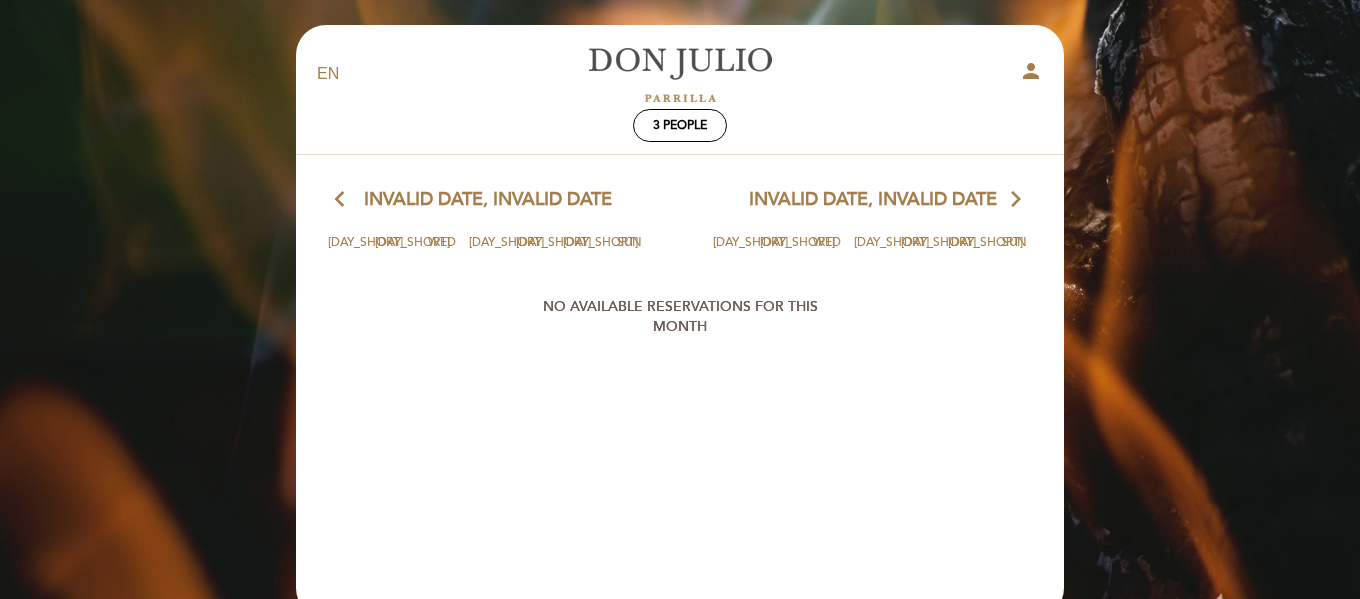 click on "arrow_forward_ios" at bounding box center (1016, 200) 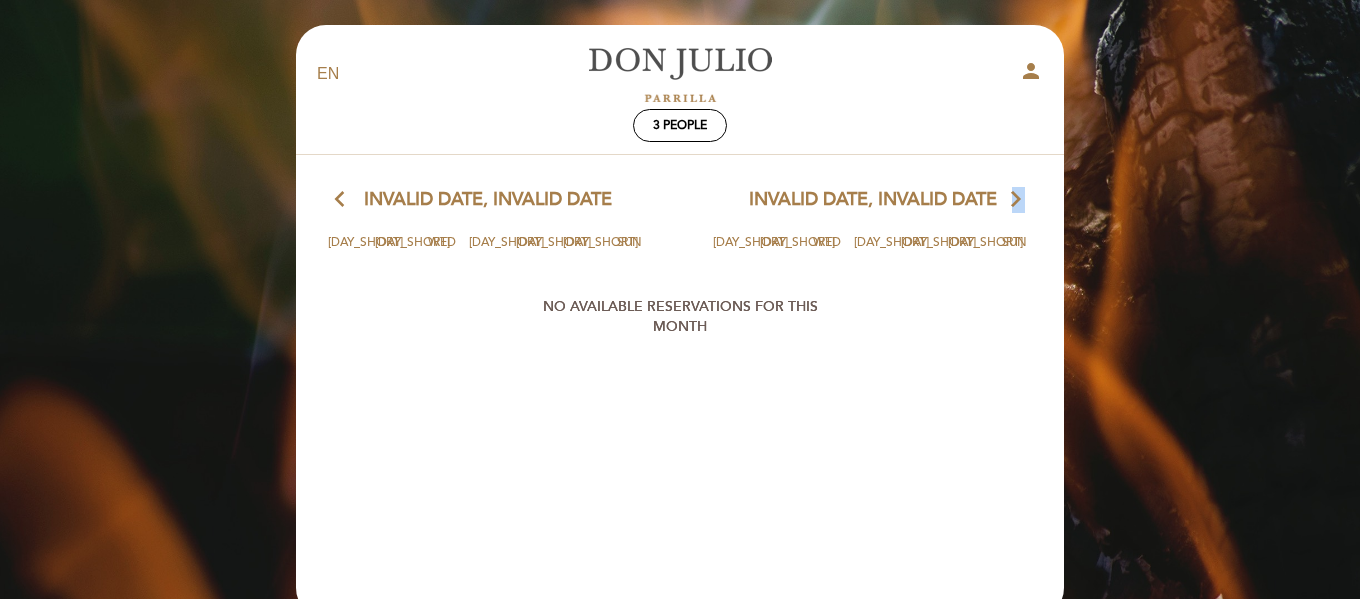 click on "arrow_forward_ios" at bounding box center (1016, 200) 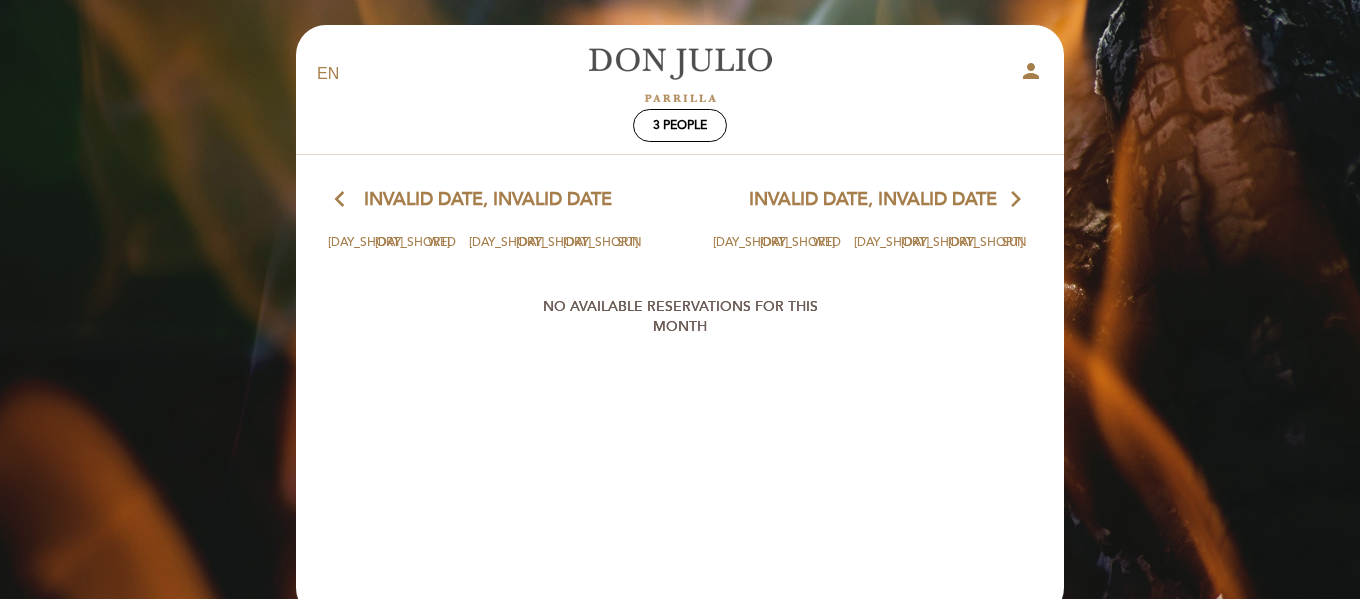 click on "NO AVAILABLE RESERVATIONS FOR THIS MONTH" at bounding box center (680, 317) 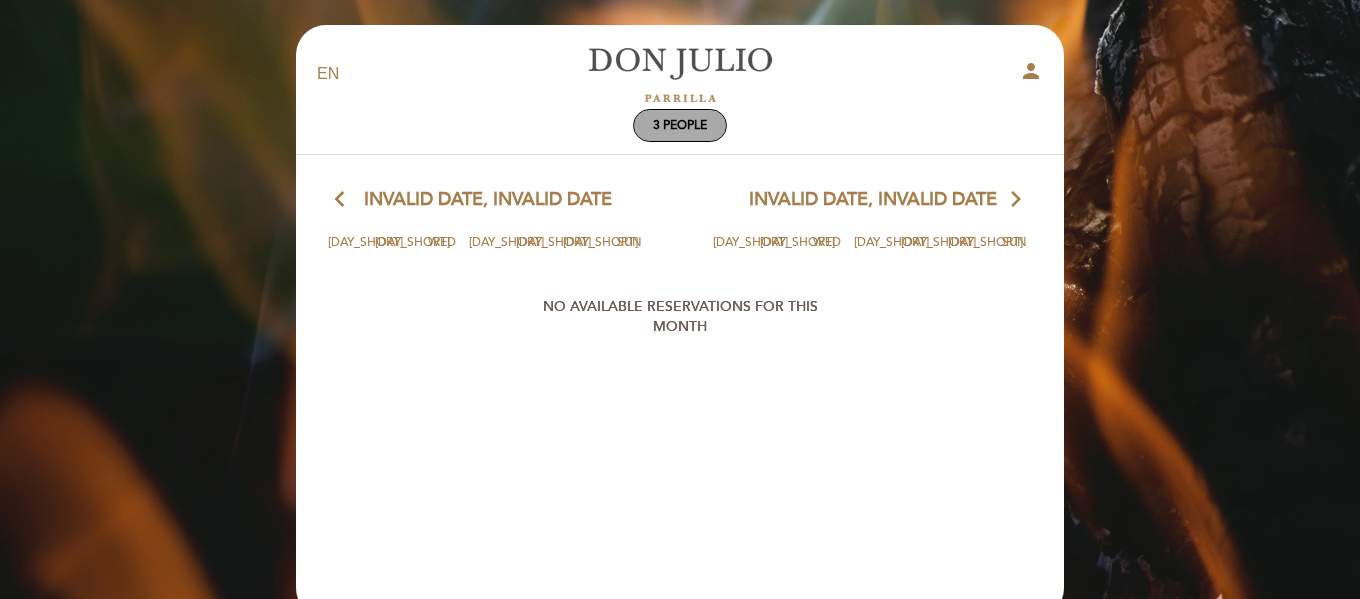 click on "3 people" at bounding box center [680, 125] 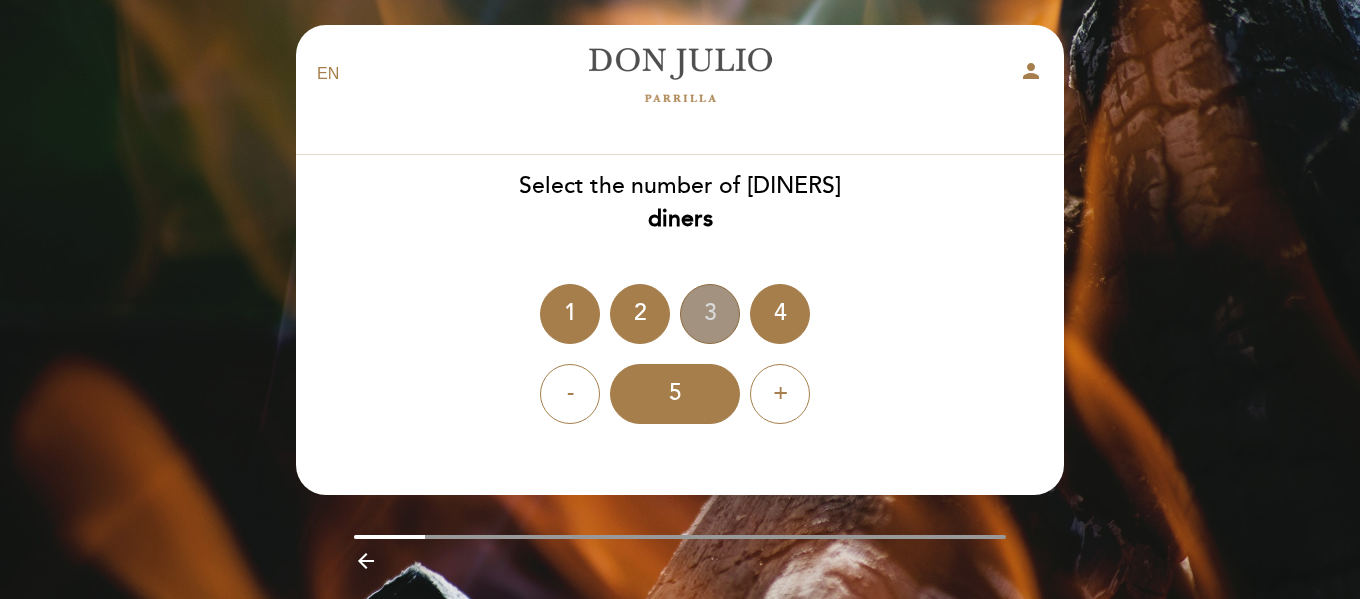 click on "3" at bounding box center (710, 314) 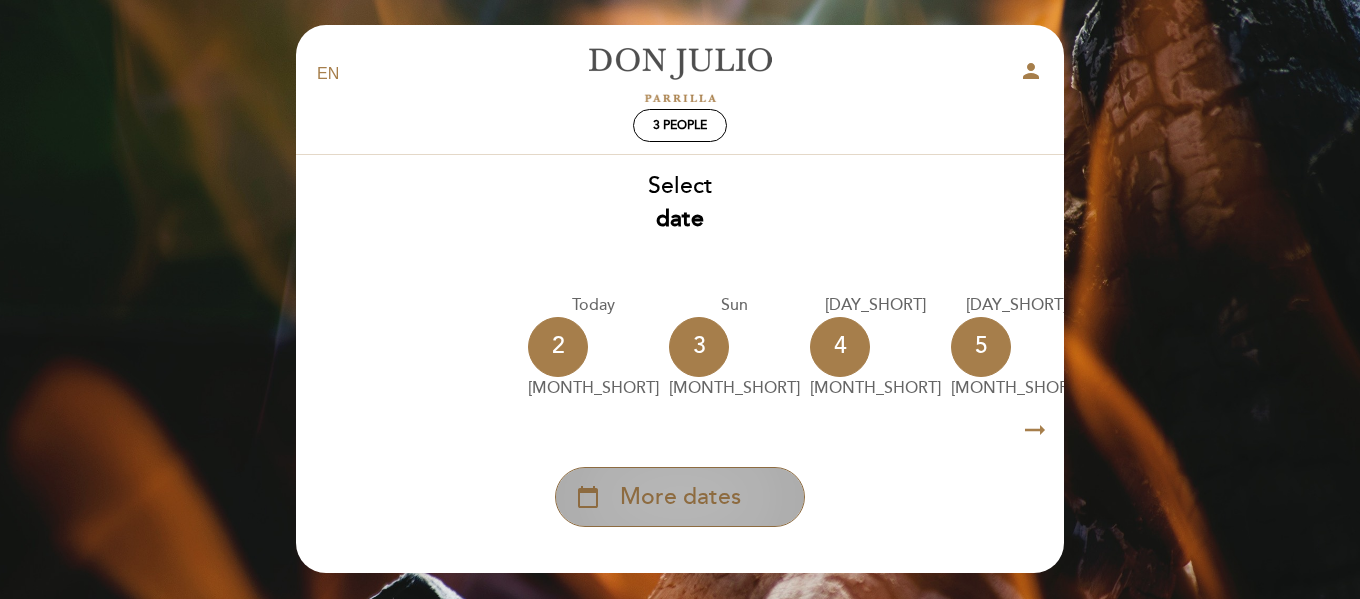 click on "More dates" at bounding box center (680, 497) 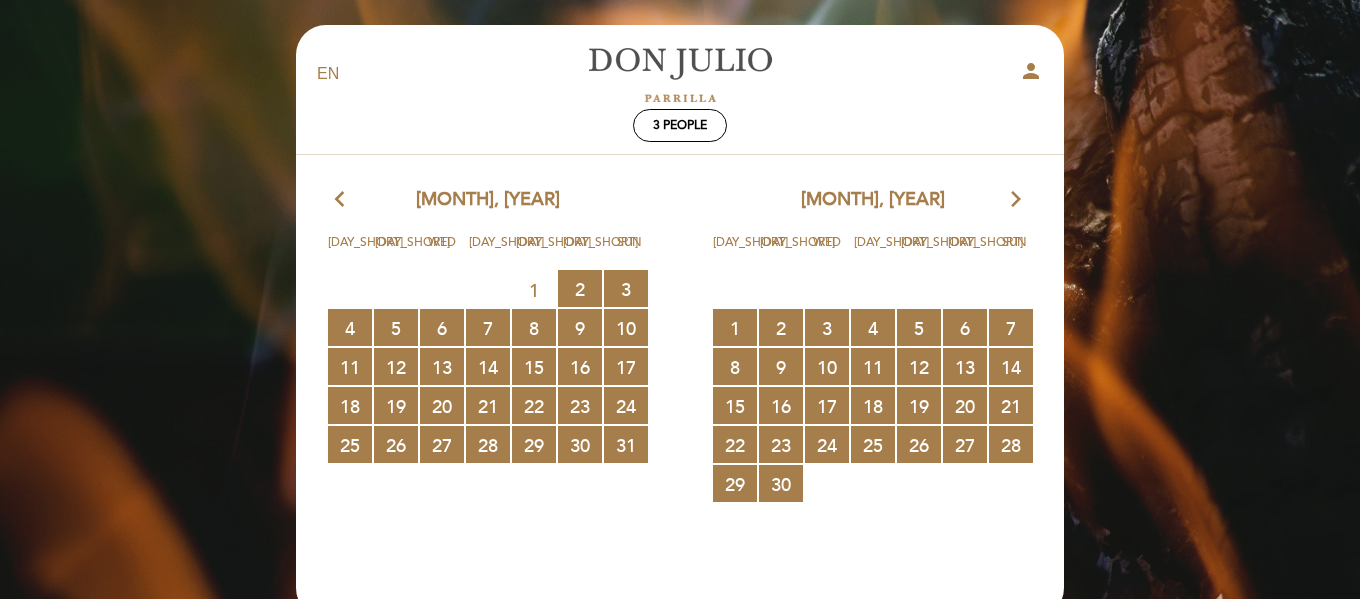 click on "arrow_forward_ios" at bounding box center [1016, 200] 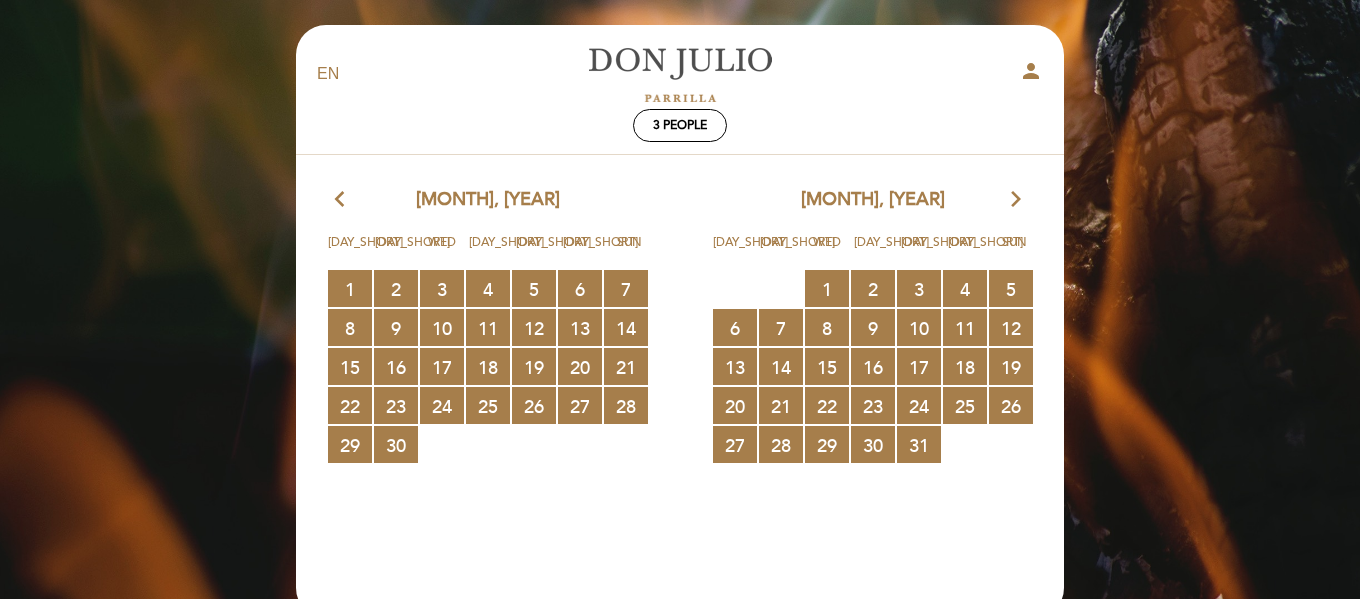 click on "arrow_forward_ios" at bounding box center [1016, 200] 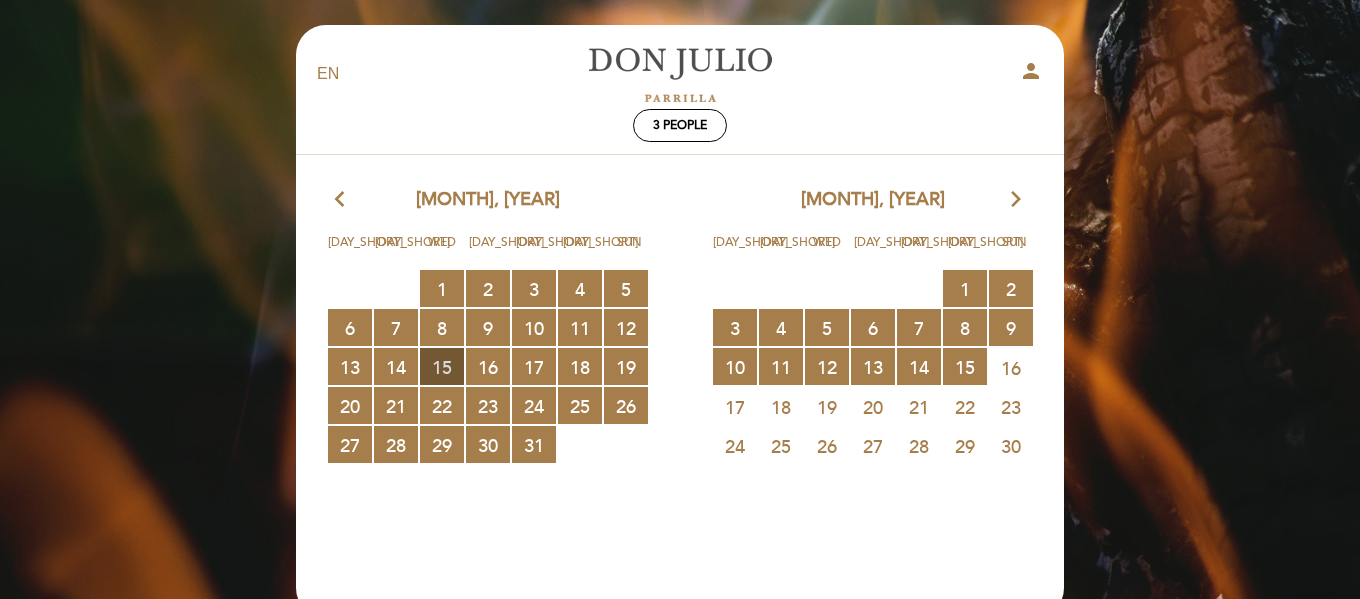 click on "15
RESERVATIONS AVAILABLE" at bounding box center [442, 366] 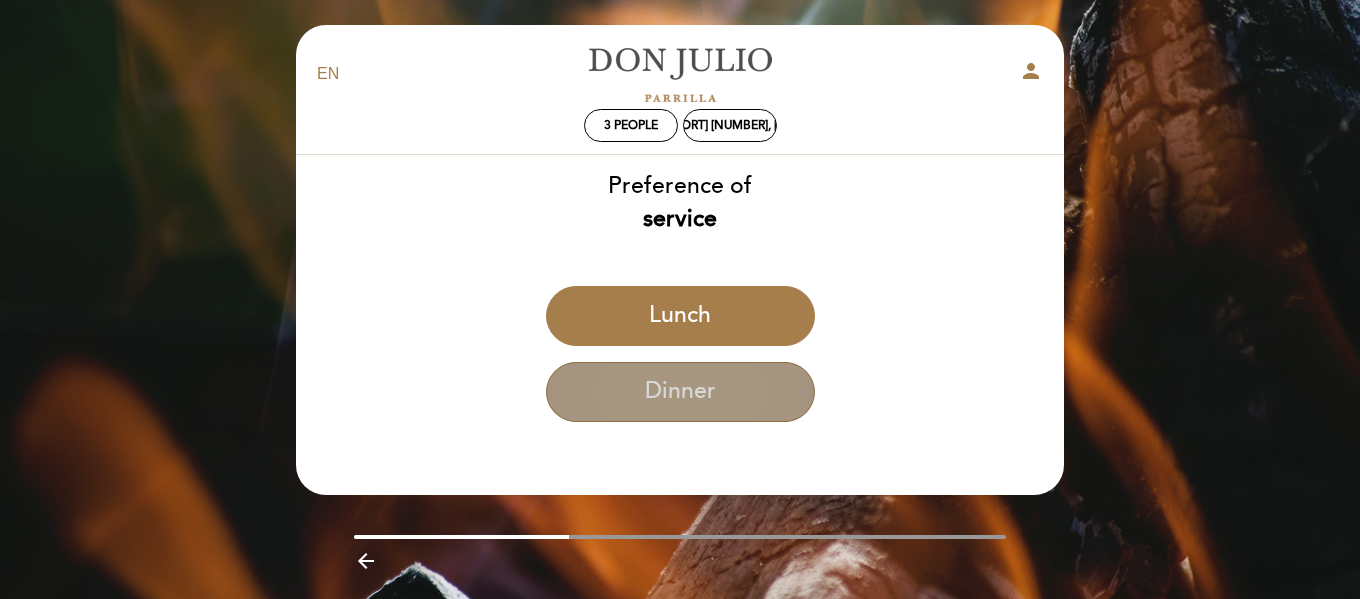 click on "Dinner" at bounding box center [680, 392] 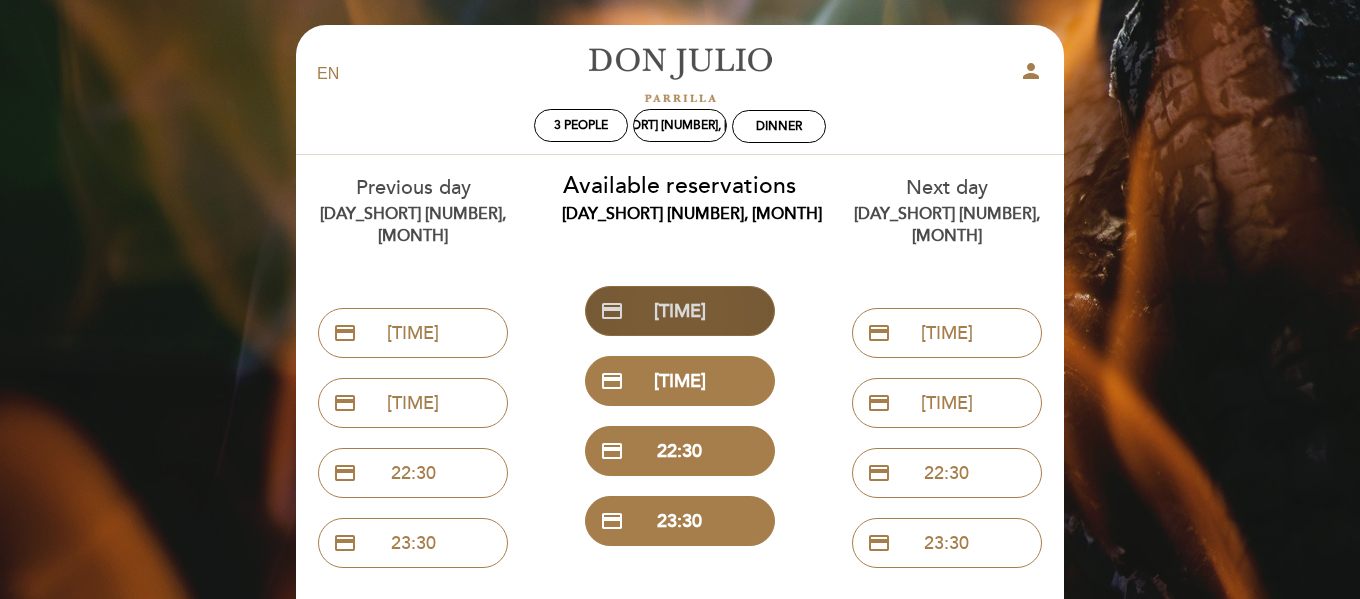 click on "credit_card
[TIME]" at bounding box center (680, 311) 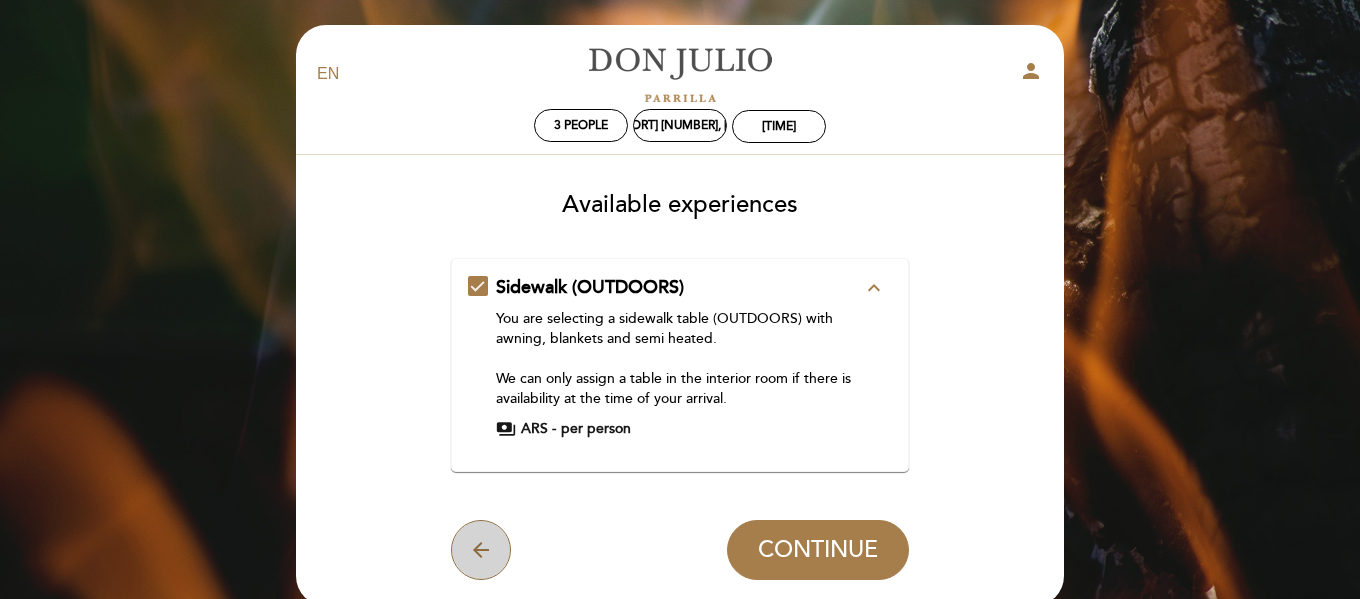 click on "arrow_back" at bounding box center (481, 550) 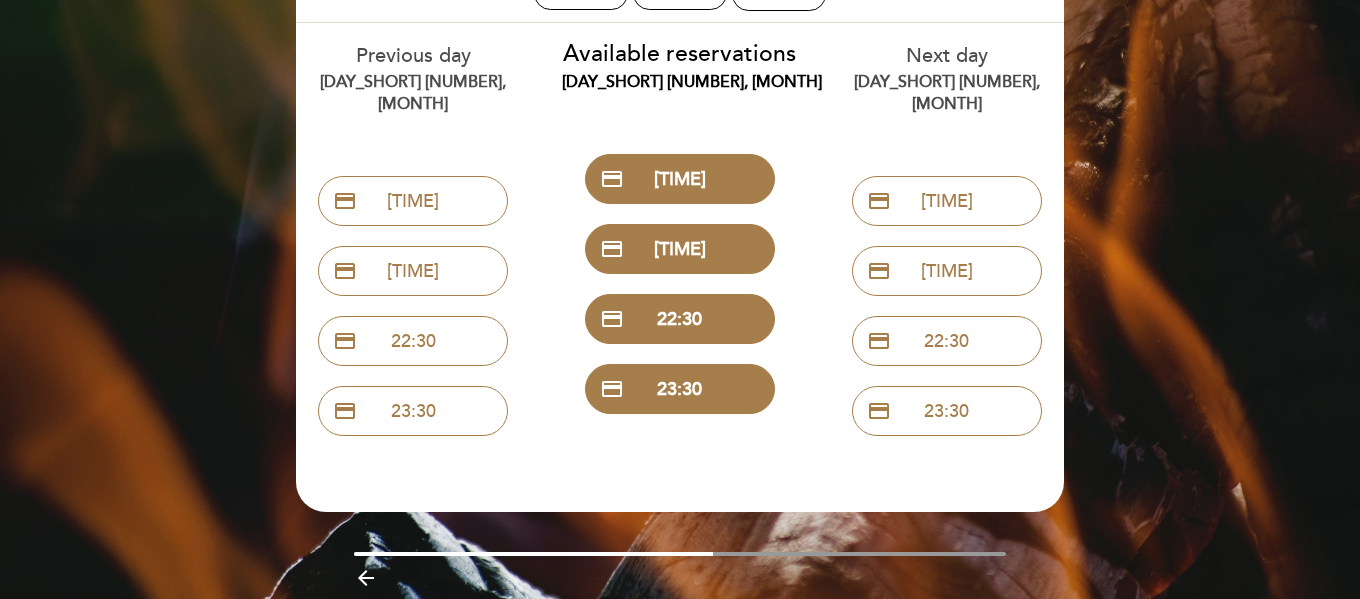 scroll, scrollTop: 0, scrollLeft: 0, axis: both 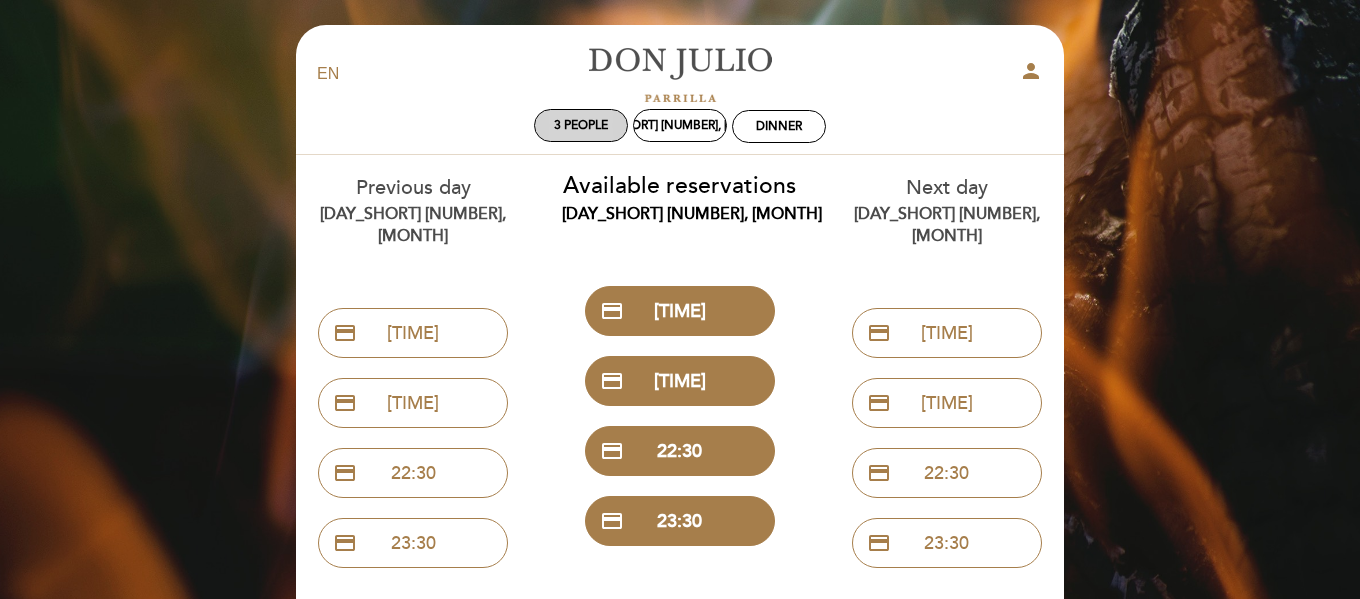 click on "3 people" at bounding box center (581, 125) 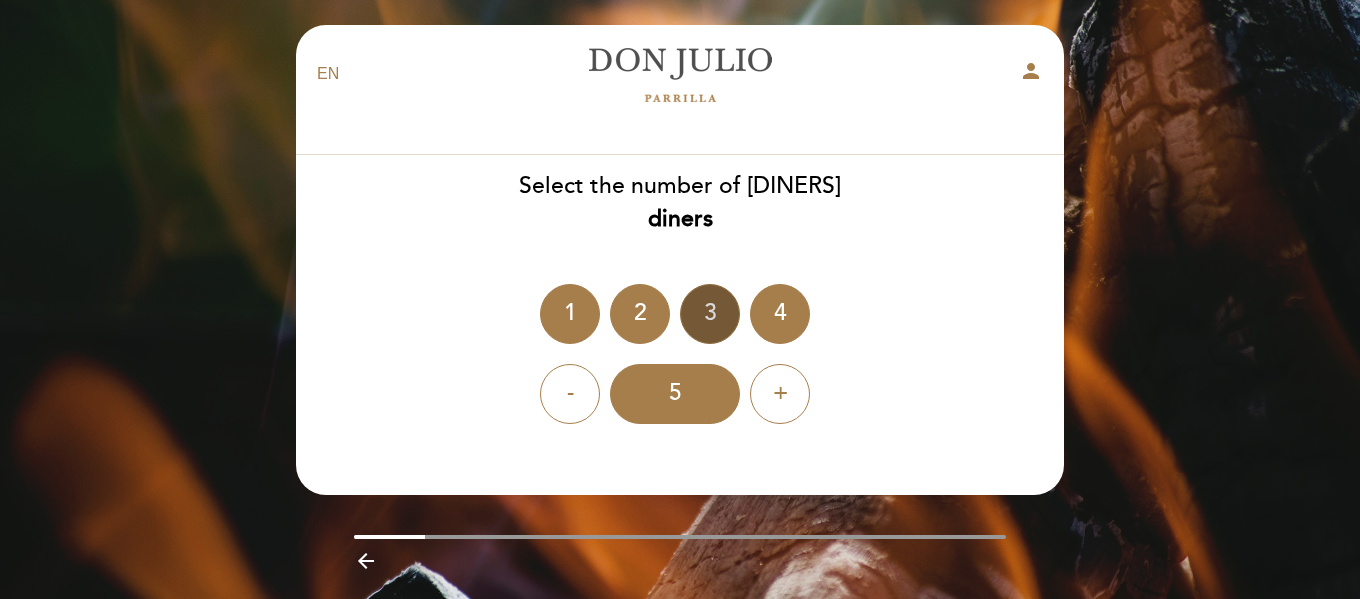 click on "3" at bounding box center (710, 314) 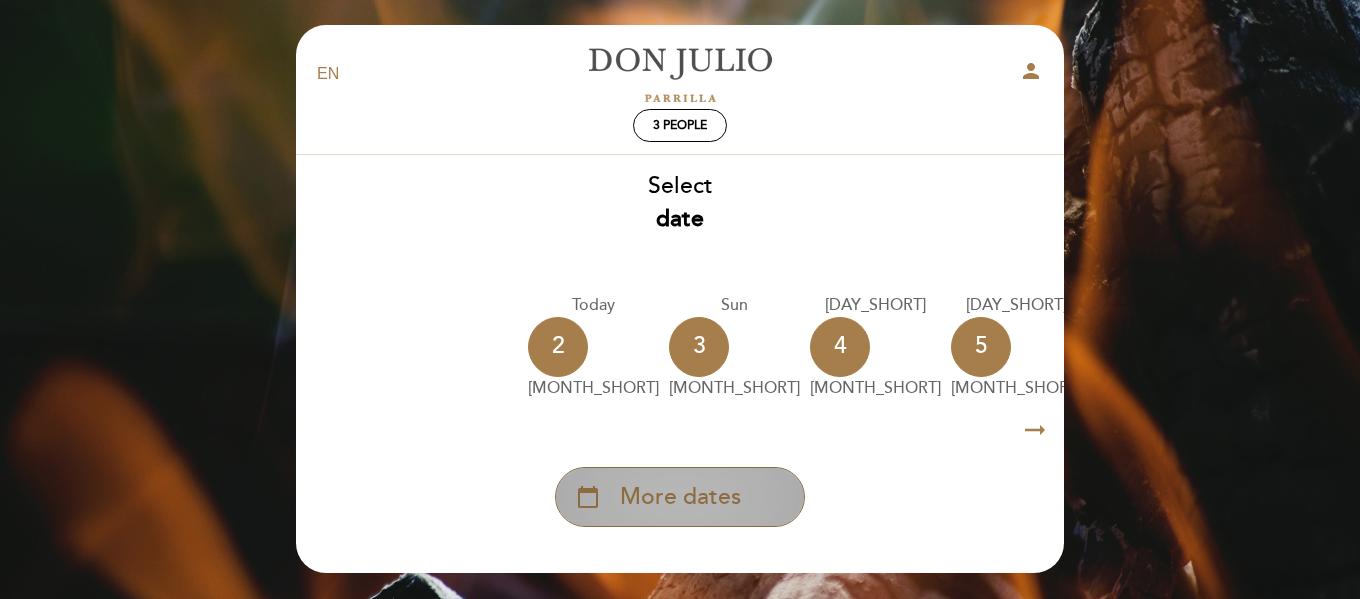 click on "More dates" at bounding box center (680, 497) 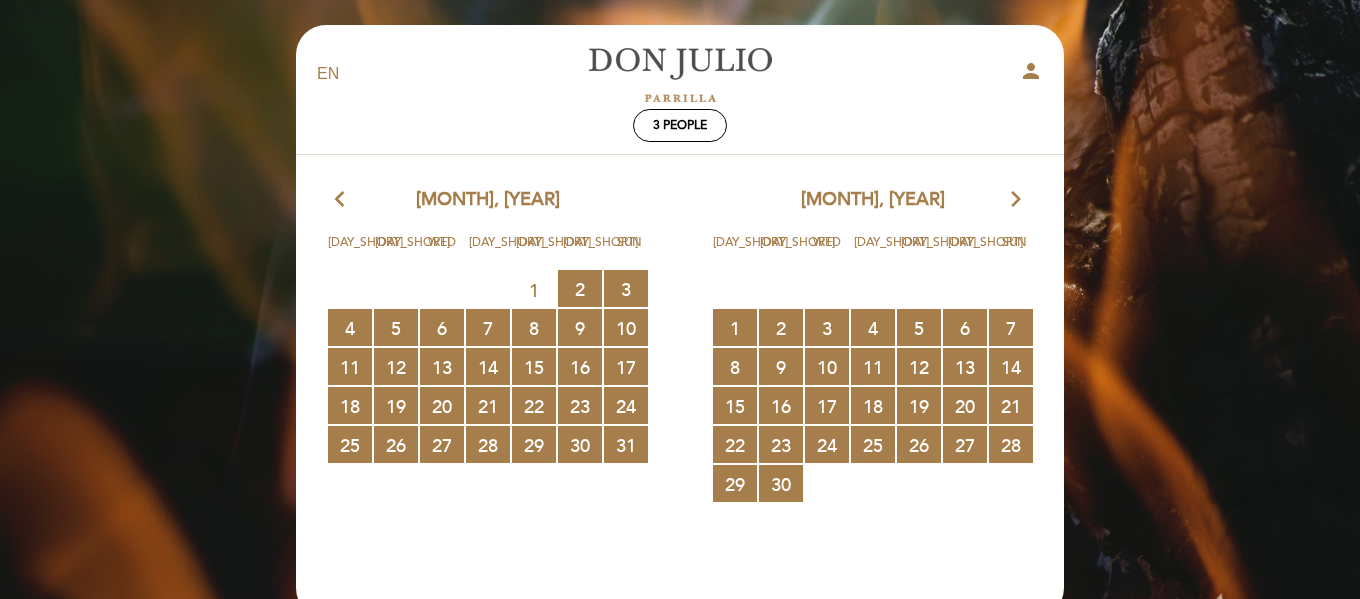 click on "arrow_forward_ios" at bounding box center (1016, 200) 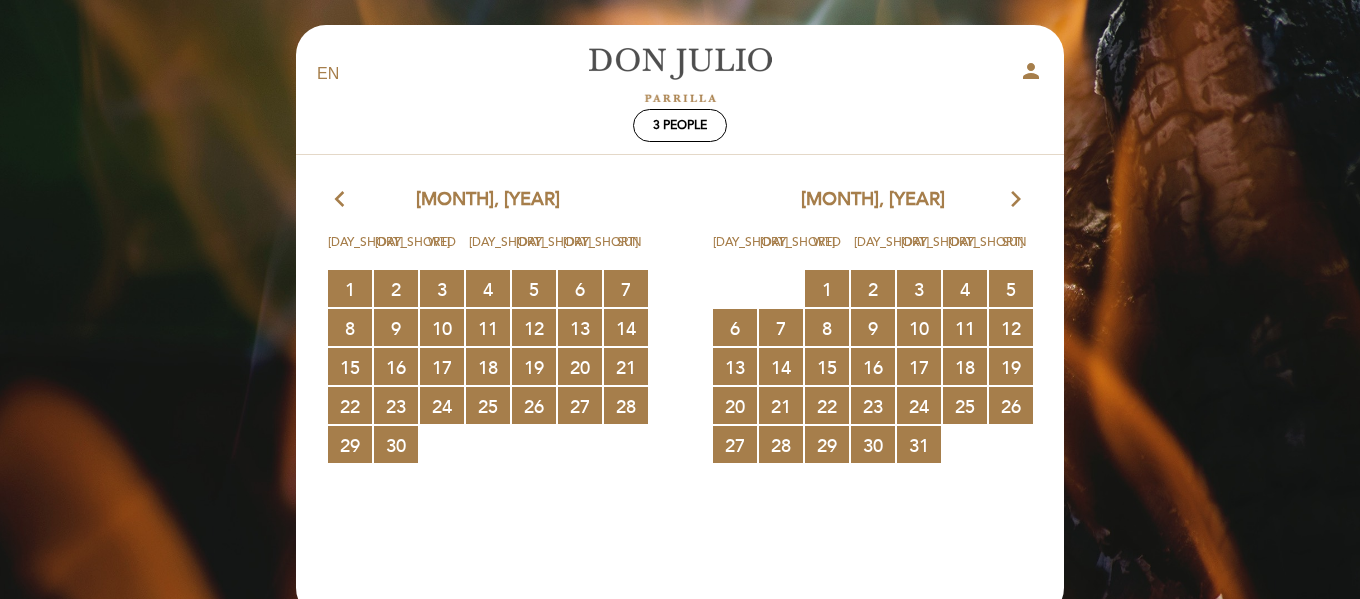 click on "arrow_forward_ios" at bounding box center (1016, 200) 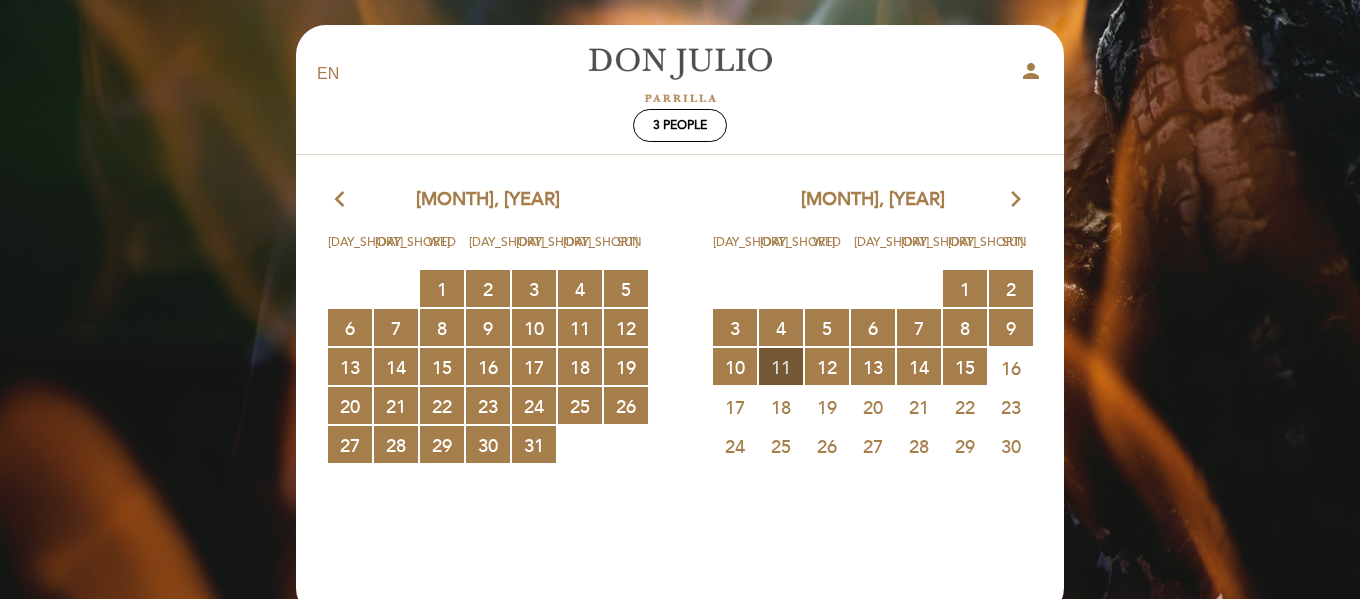 click on "11
RESERVATIONS AVAILABLE" at bounding box center [781, 366] 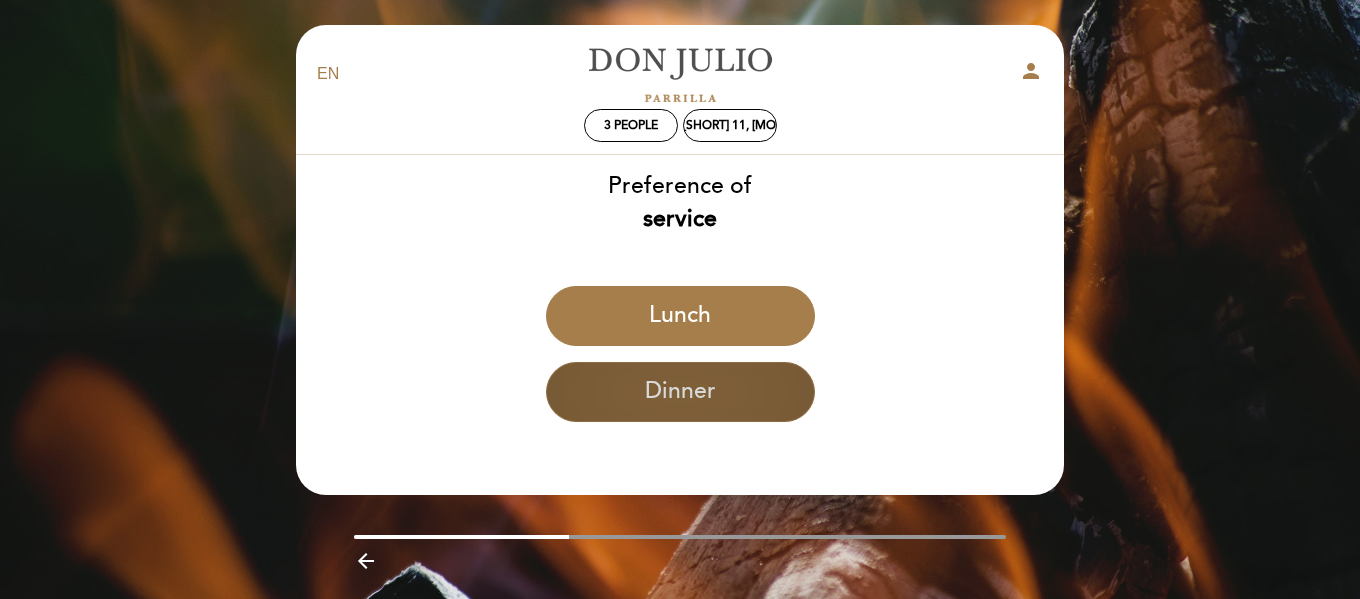 click on "Dinner" at bounding box center [680, 392] 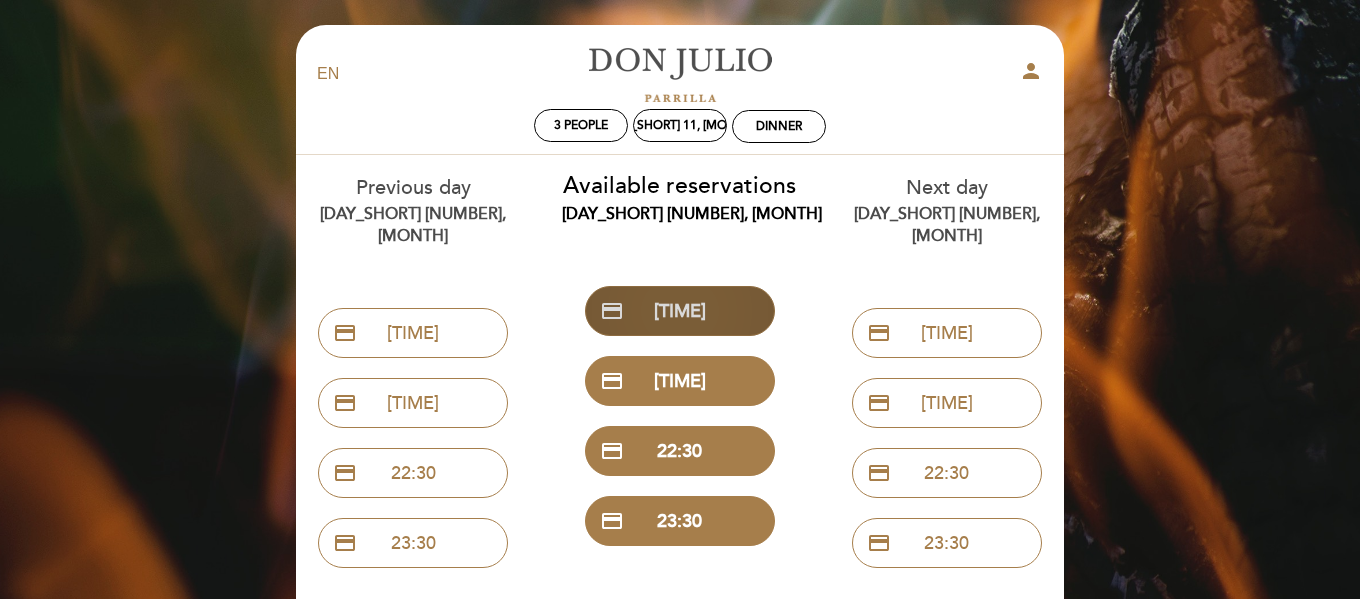 click on "credit_card
[TIME]" at bounding box center (680, 311) 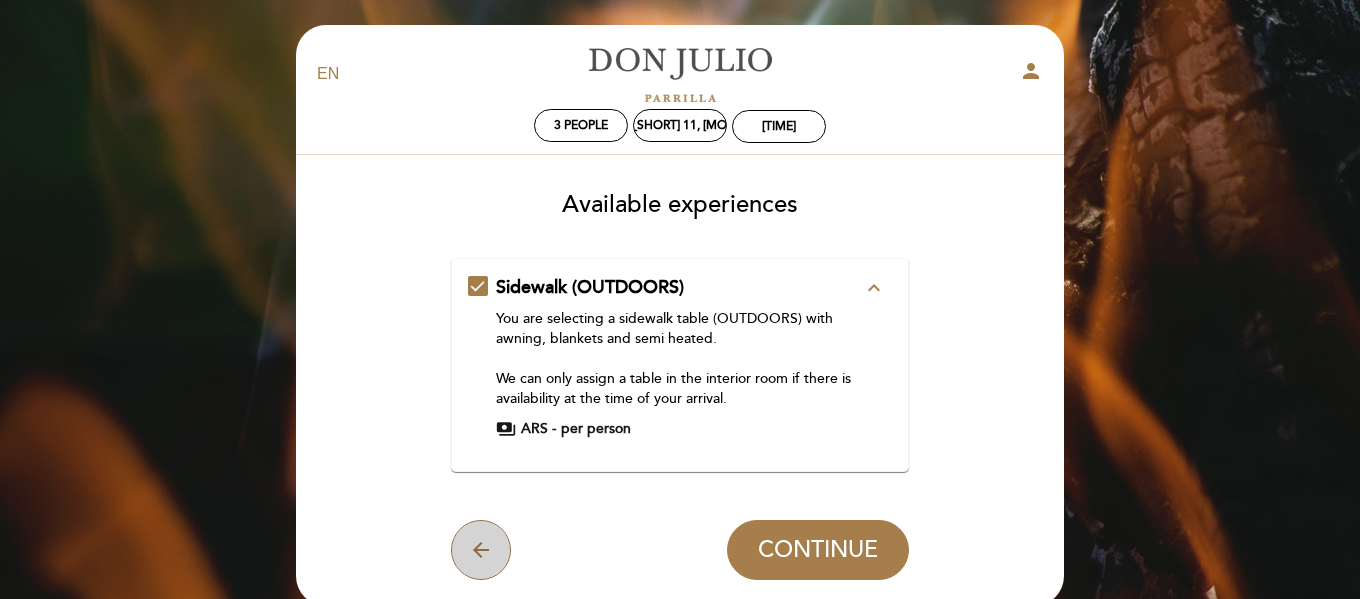 click on "arrow_back" at bounding box center [481, 550] 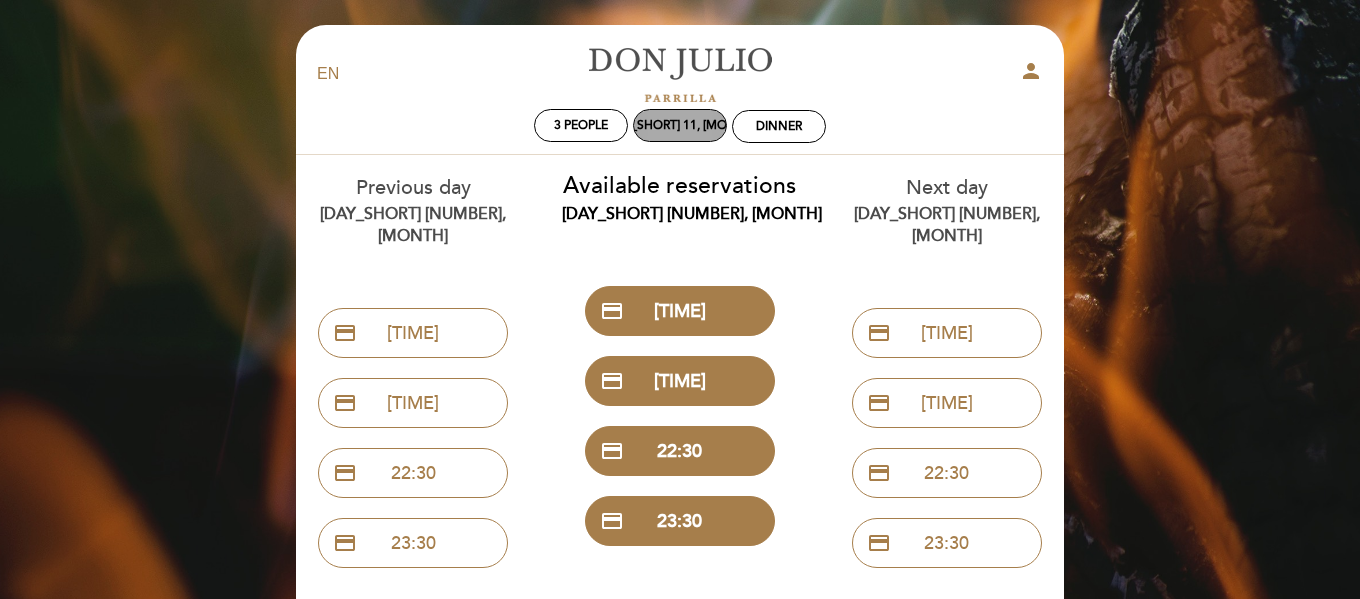 click on "[DAY_SHORT]
11,
[MONTH]" at bounding box center (680, 125) 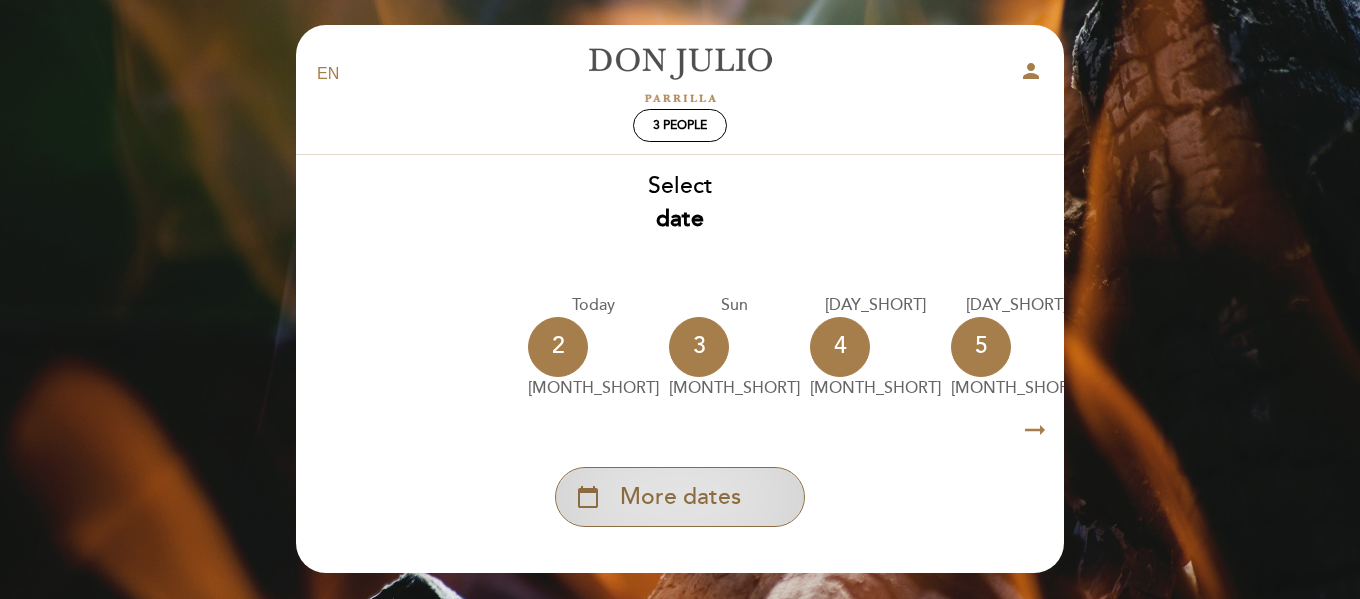 click on "More dates" at bounding box center (680, 497) 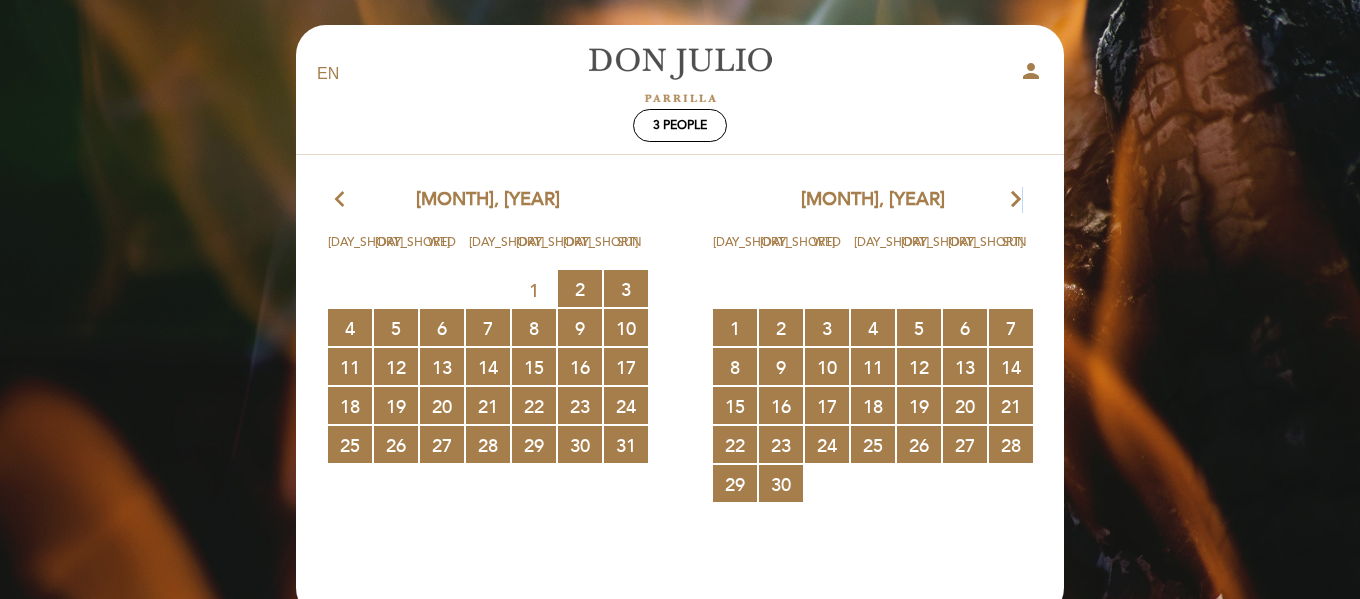 click on "arrow_forward_ios" at bounding box center (1016, 200) 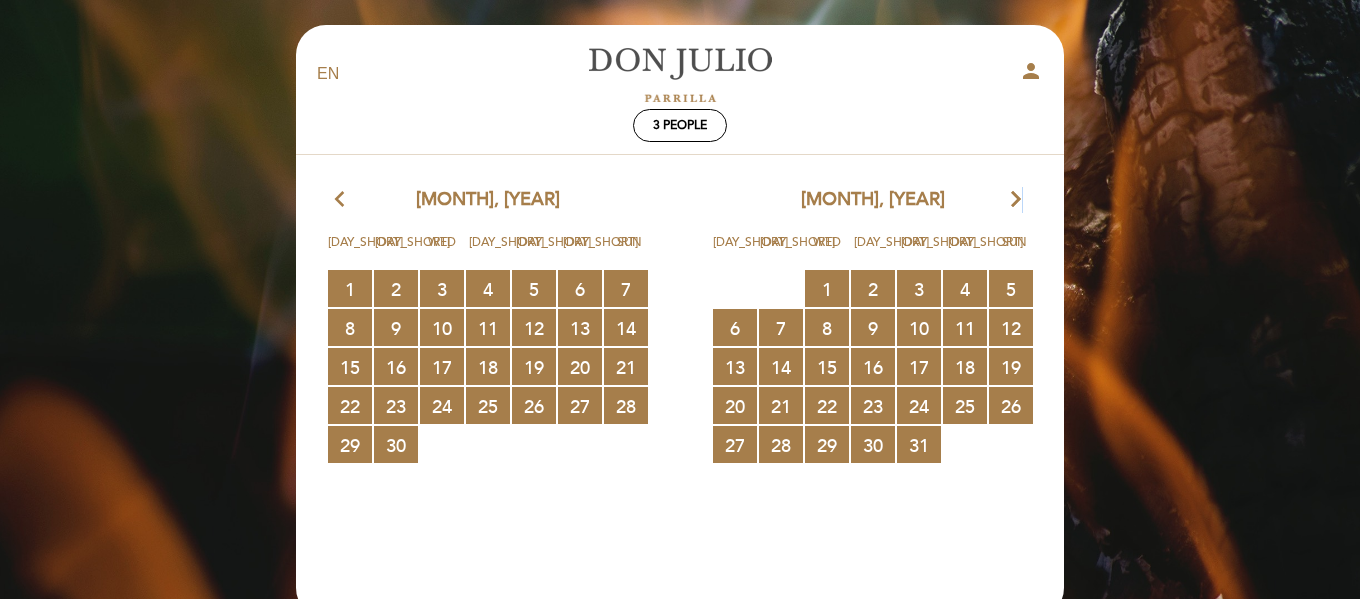 click on "arrow_forward_ios" at bounding box center [1016, 200] 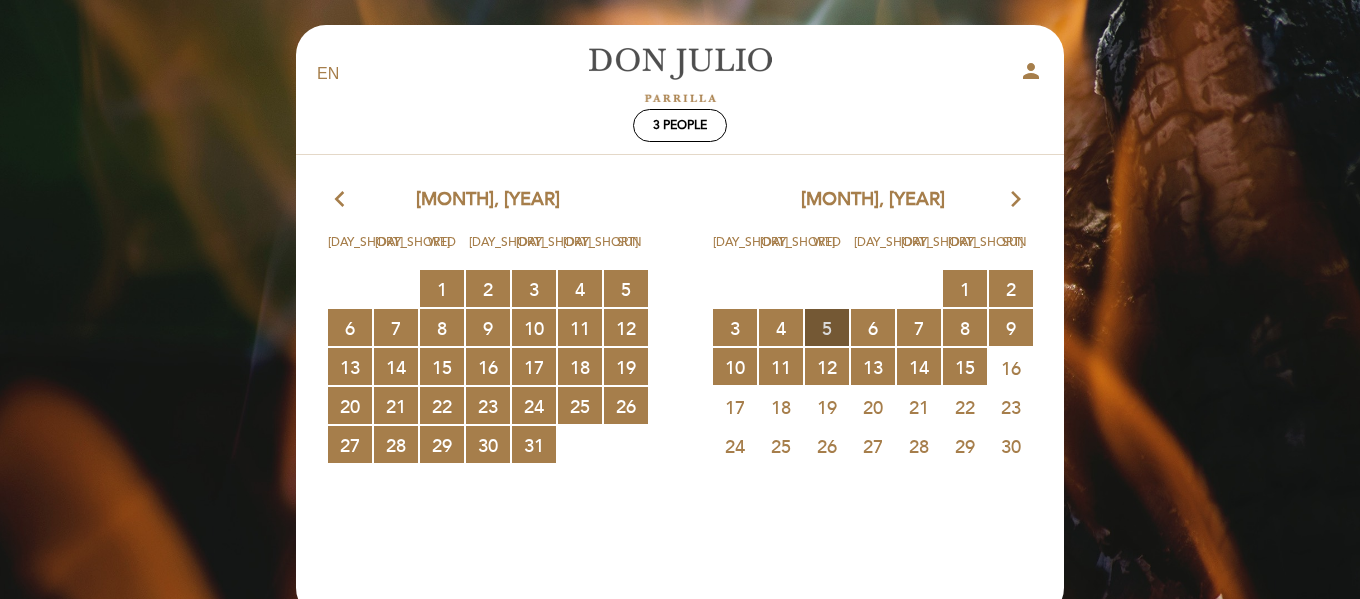 click on "5
RESERVATIONS AVAILABLE" at bounding box center (827, 327) 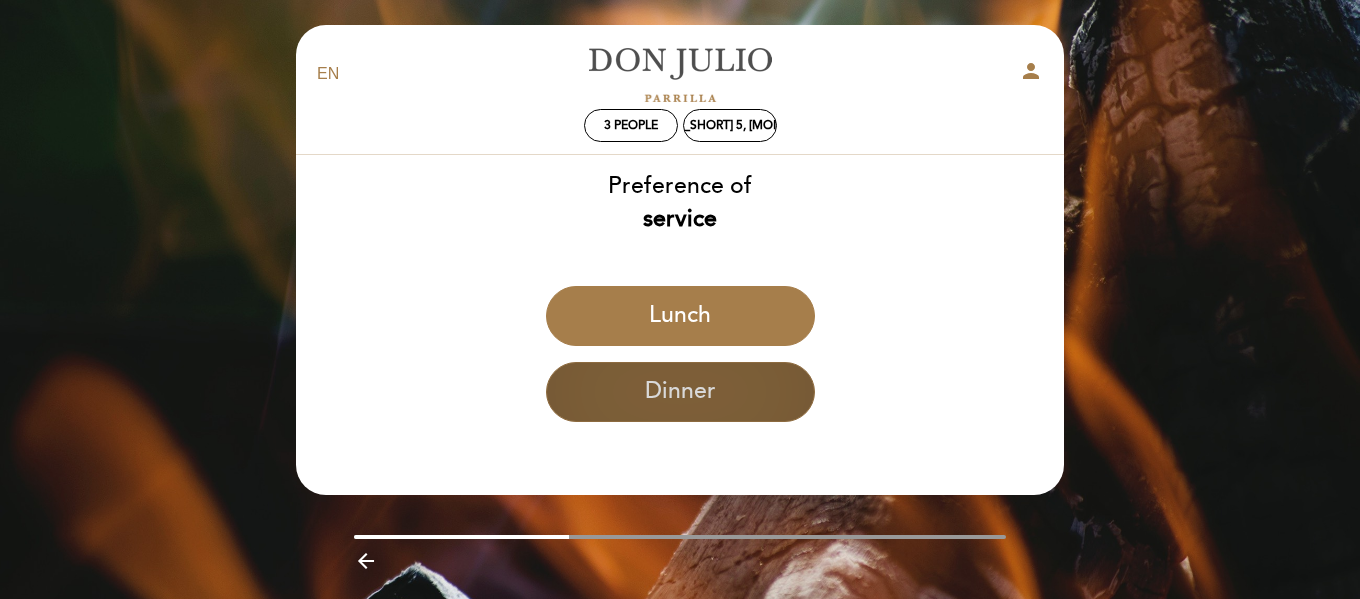 click on "Dinner" at bounding box center (680, 392) 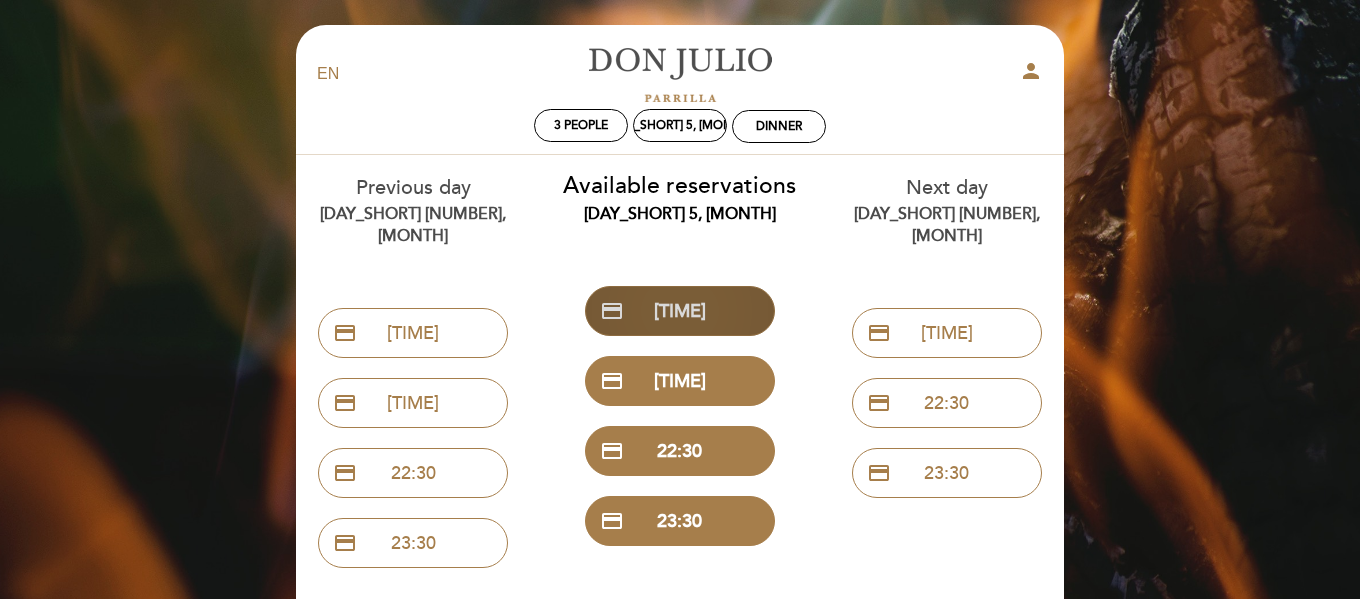 click on "credit_card
[TIME]" at bounding box center (680, 311) 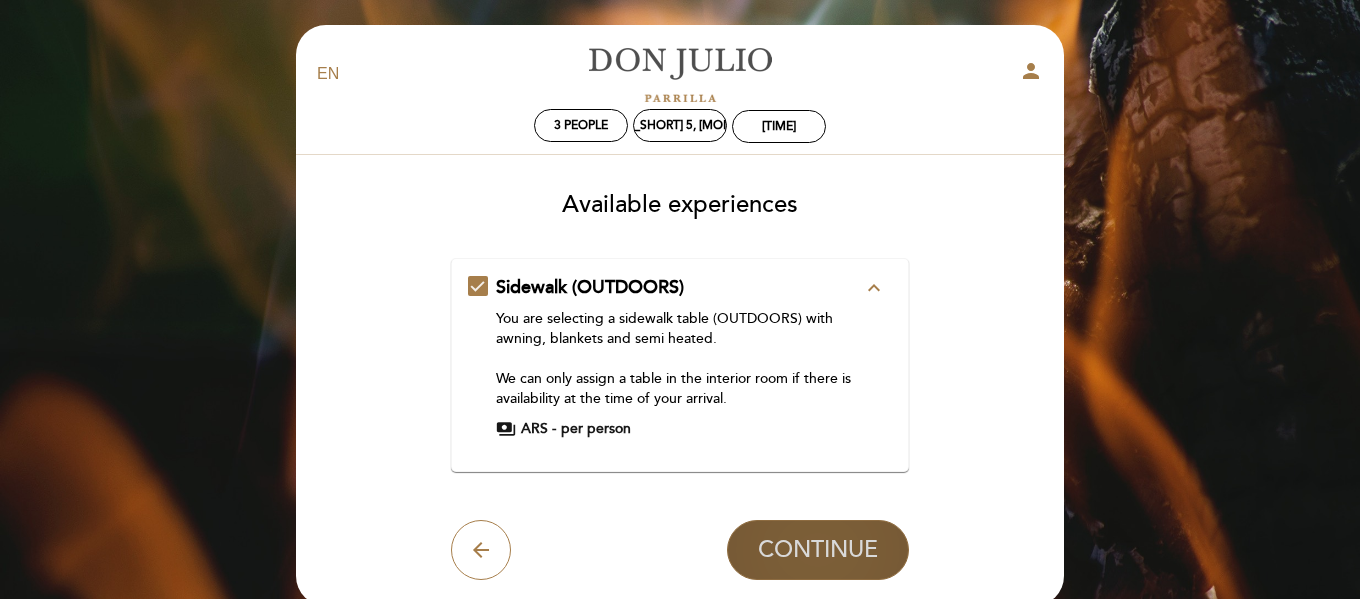 click on "CONTINUE" at bounding box center (818, 550) 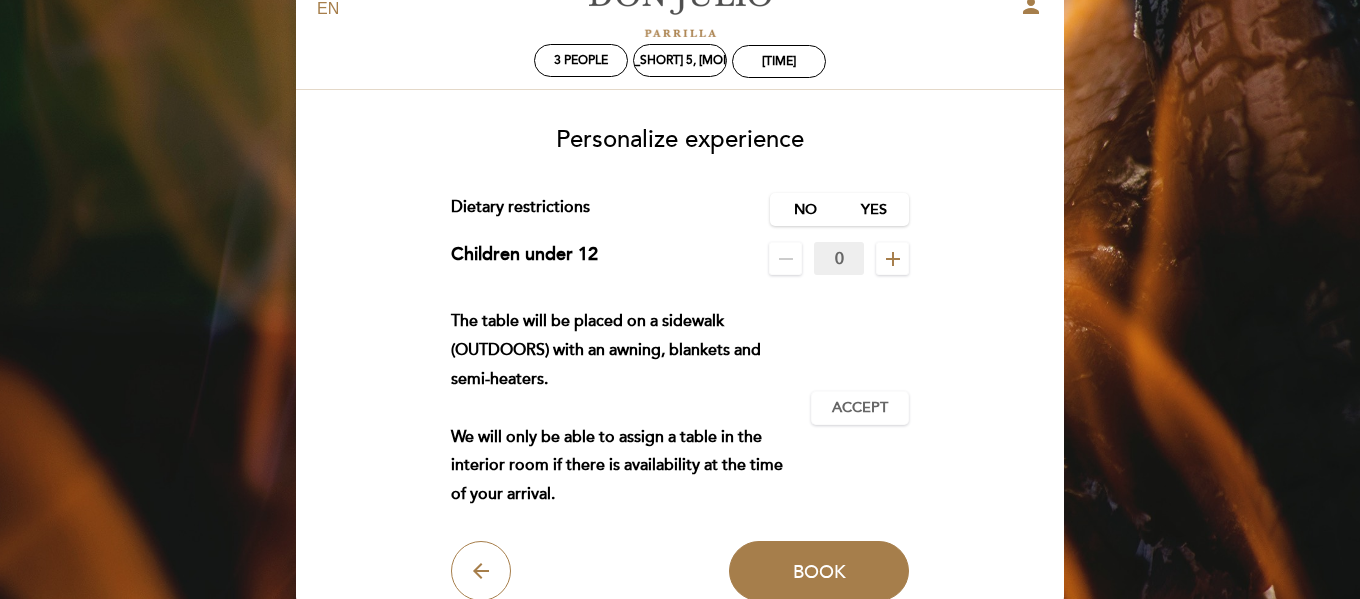 scroll, scrollTop: 100, scrollLeft: 0, axis: vertical 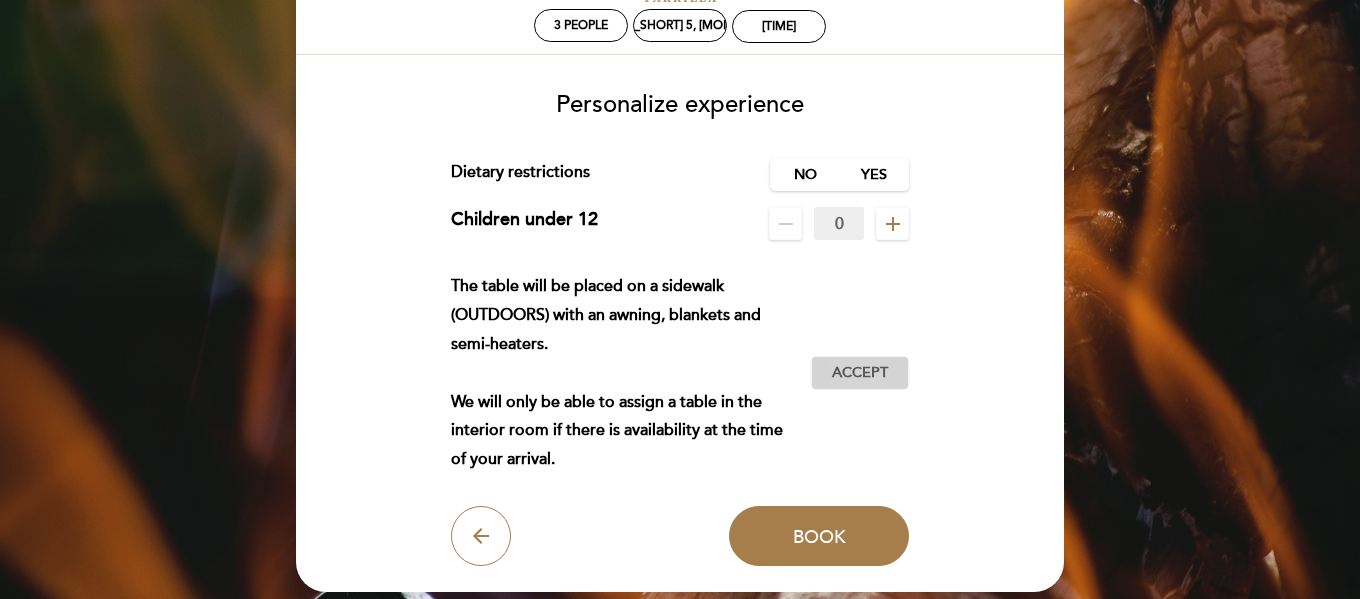 click on "Accept" at bounding box center (860, 373) 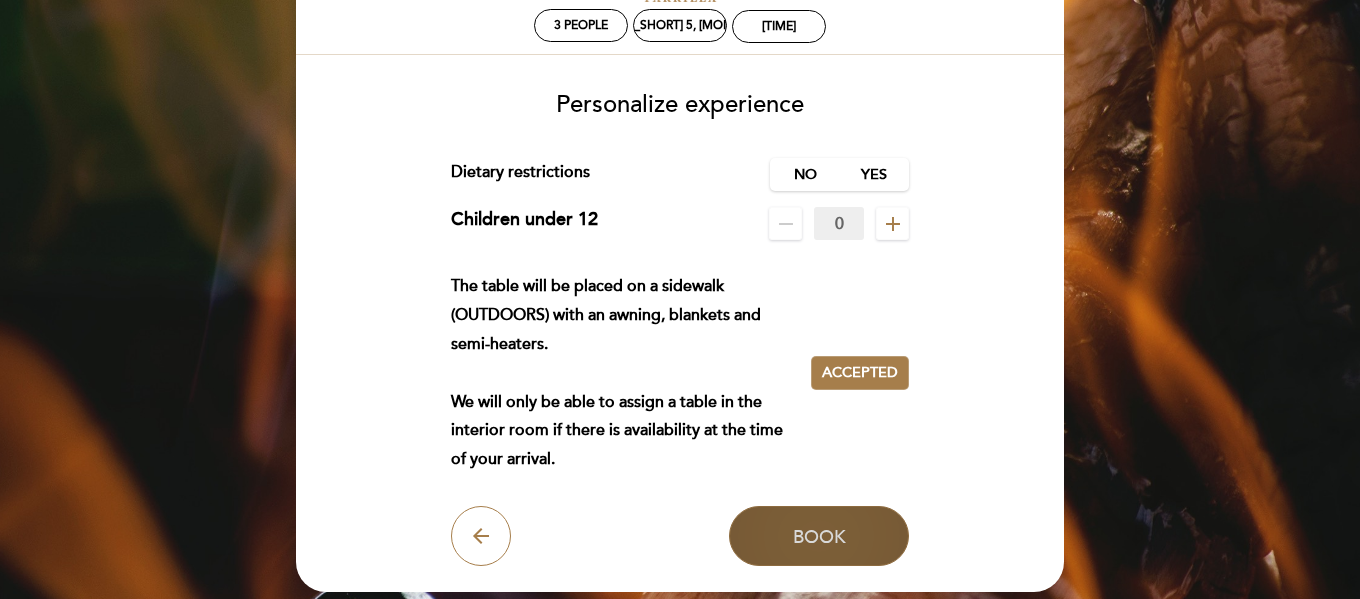 click on "Book" at bounding box center (819, 536) 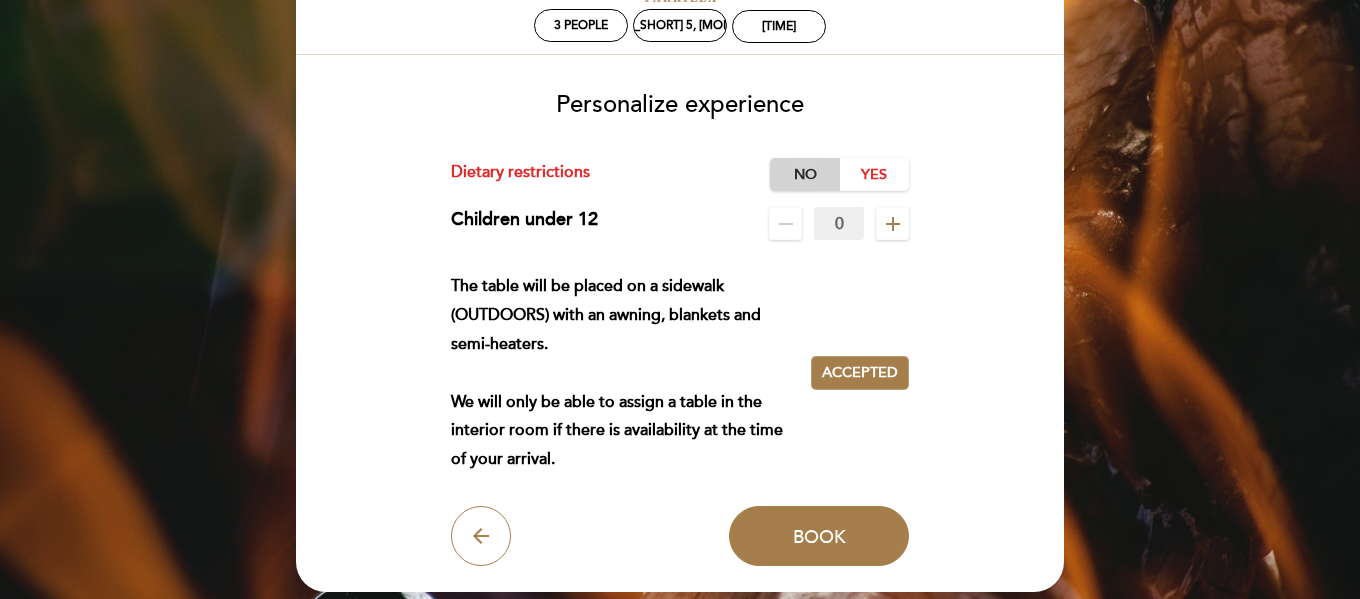 click on "No" at bounding box center [805, 174] 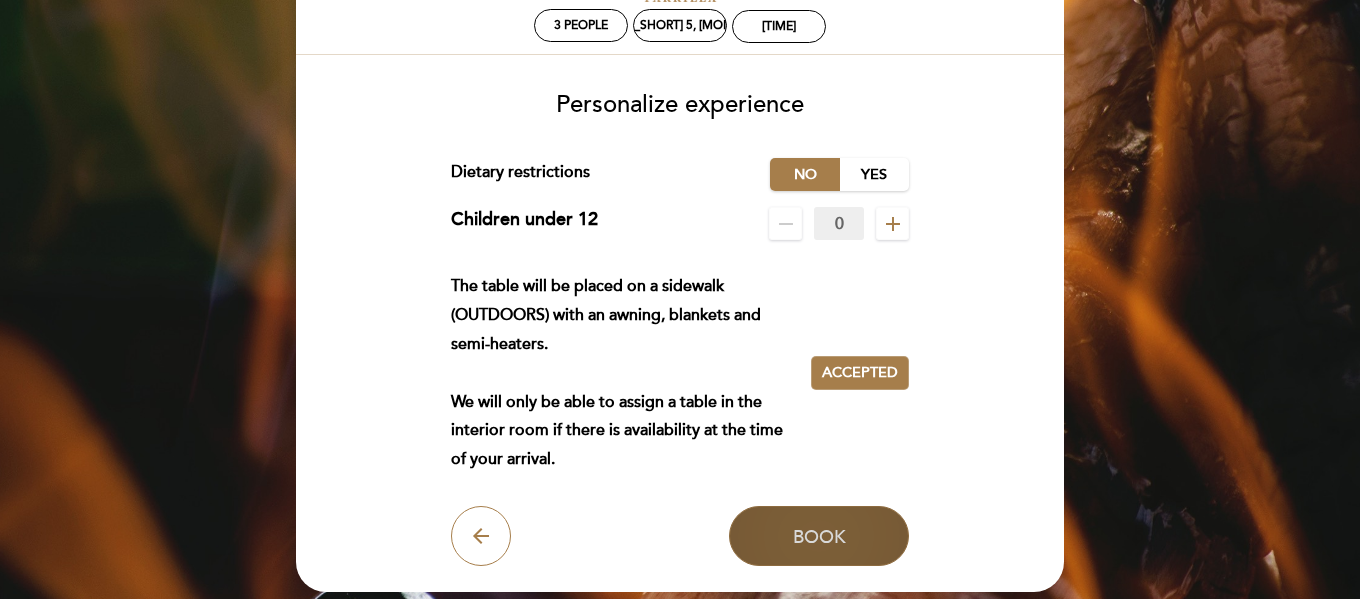click on "Book" at bounding box center (819, 536) 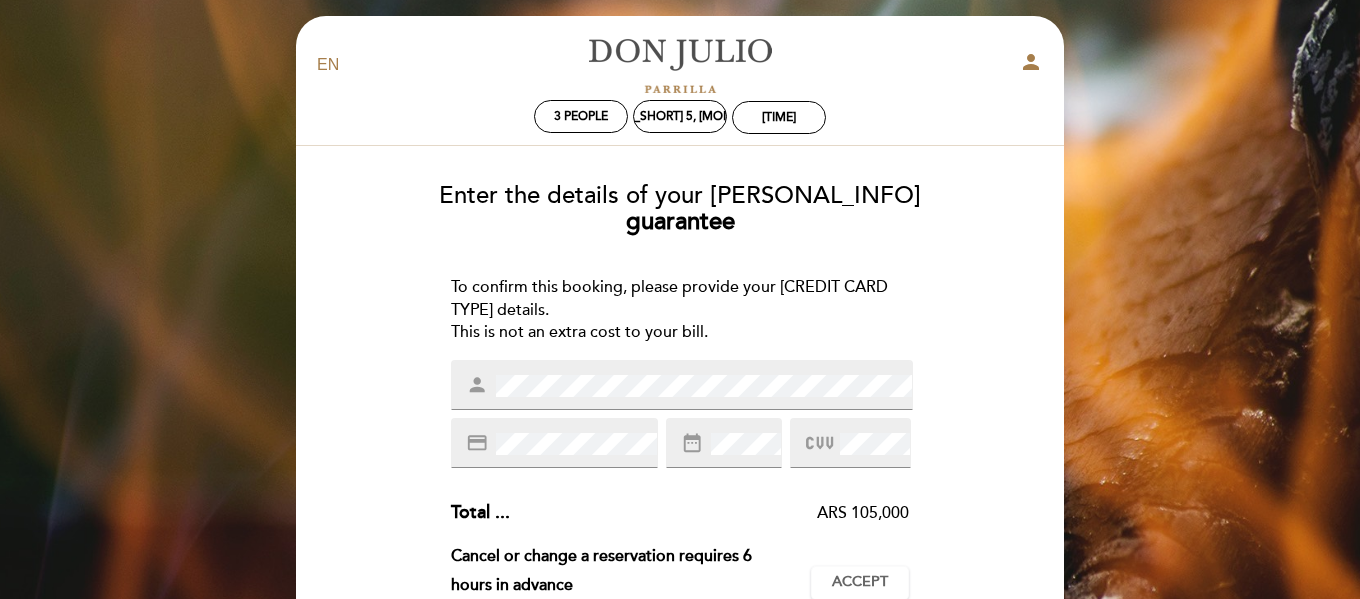 scroll, scrollTop: 0, scrollLeft: 0, axis: both 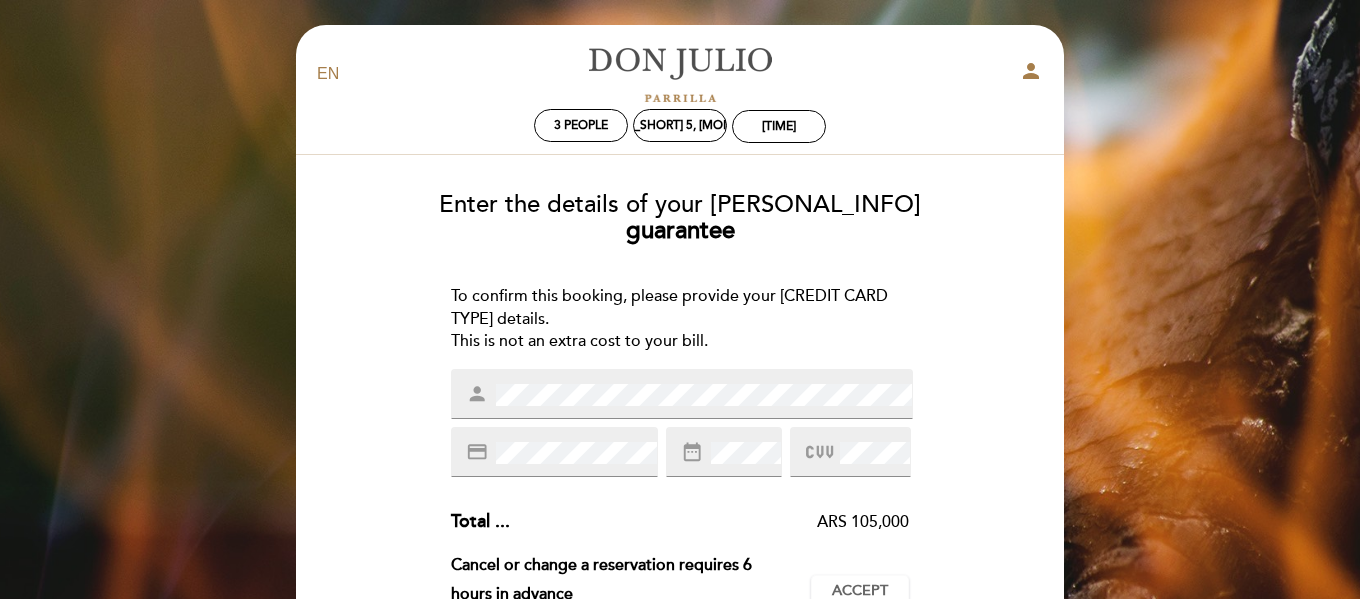 click at bounding box center [819, 452] 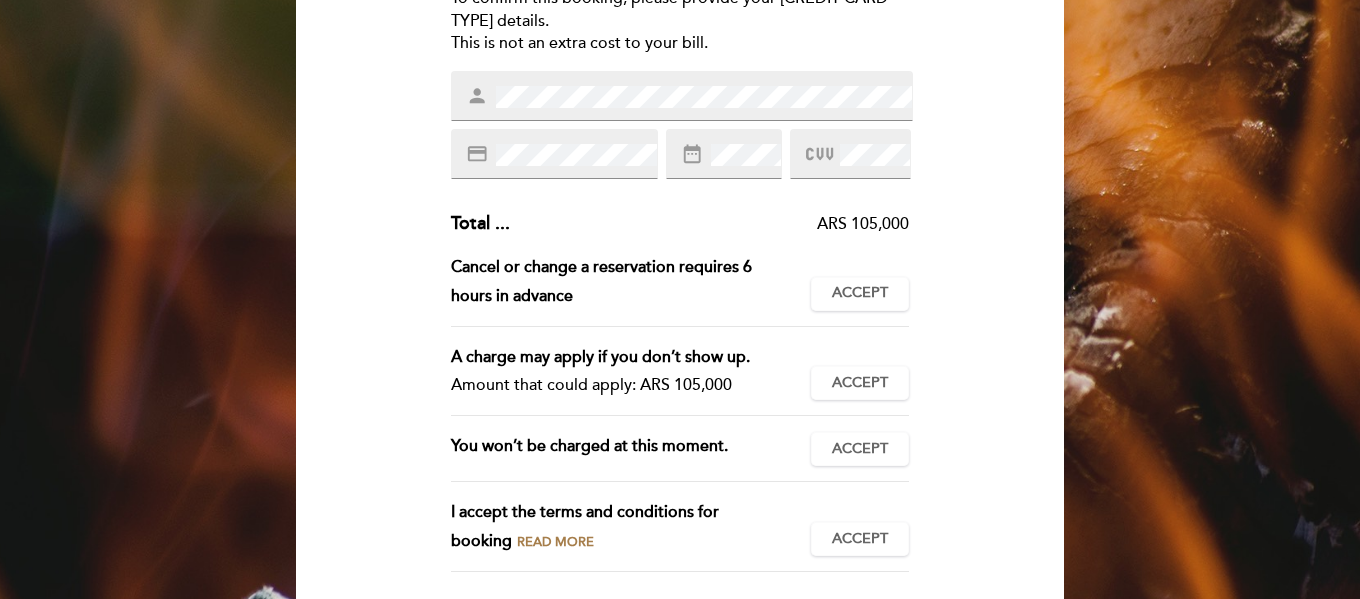 scroll, scrollTop: 300, scrollLeft: 0, axis: vertical 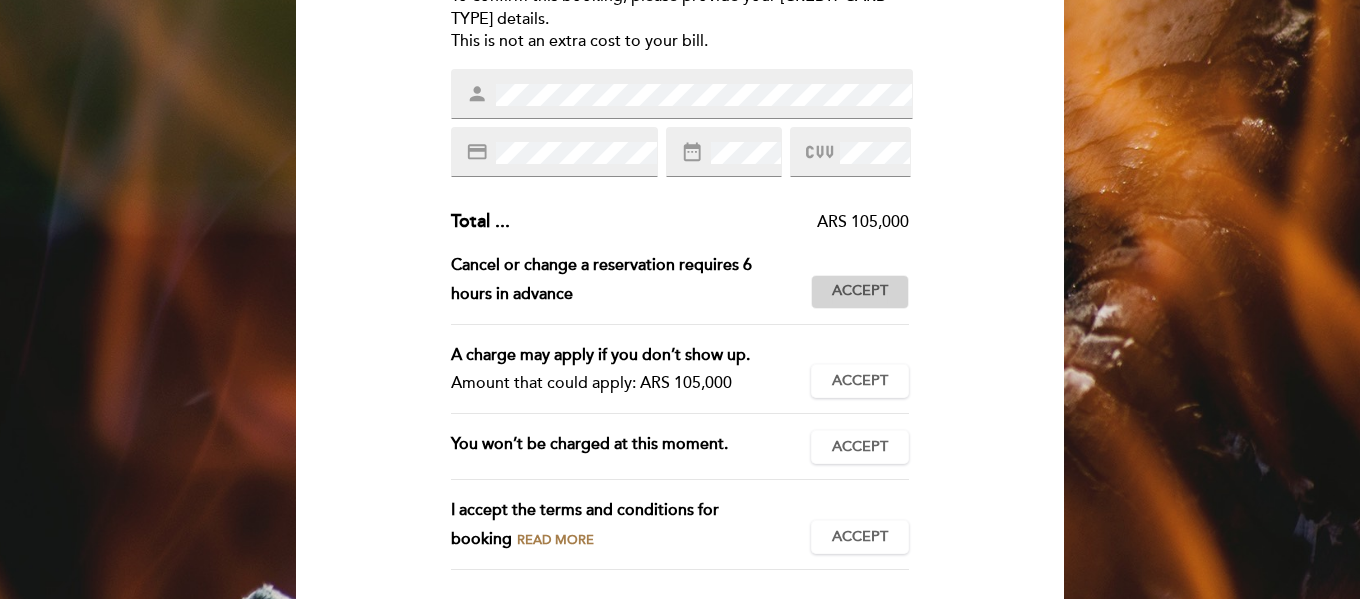 click on "Accept" at bounding box center [860, 291] 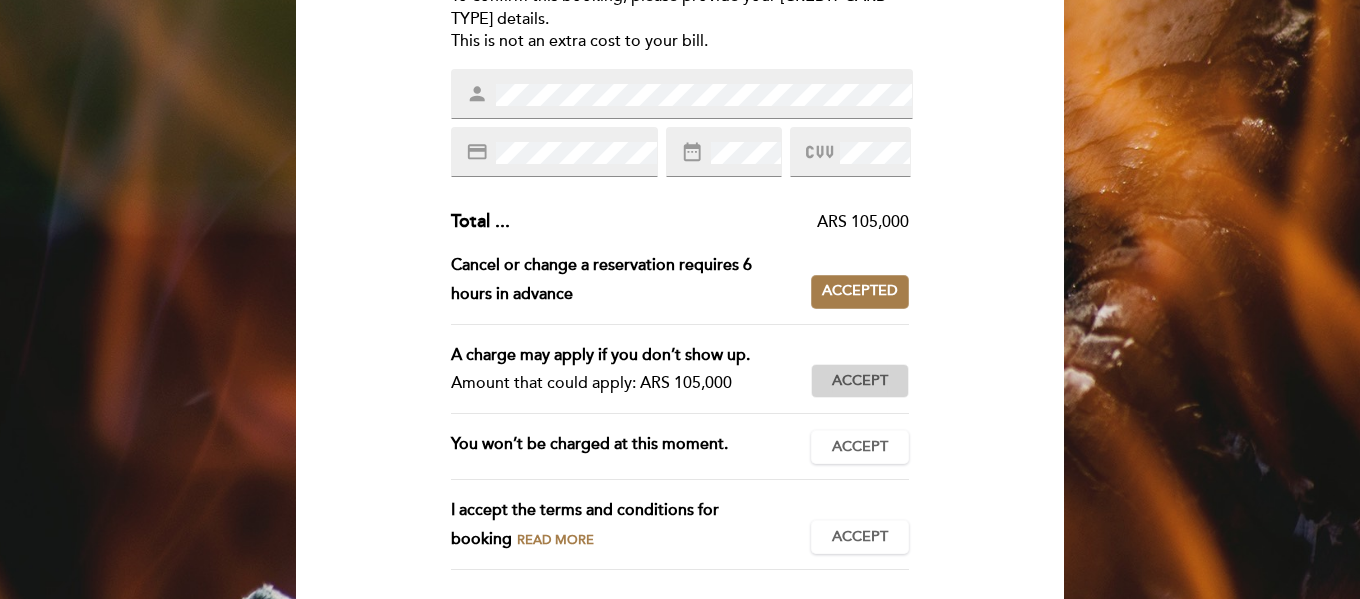 click on "Accept" at bounding box center (860, 381) 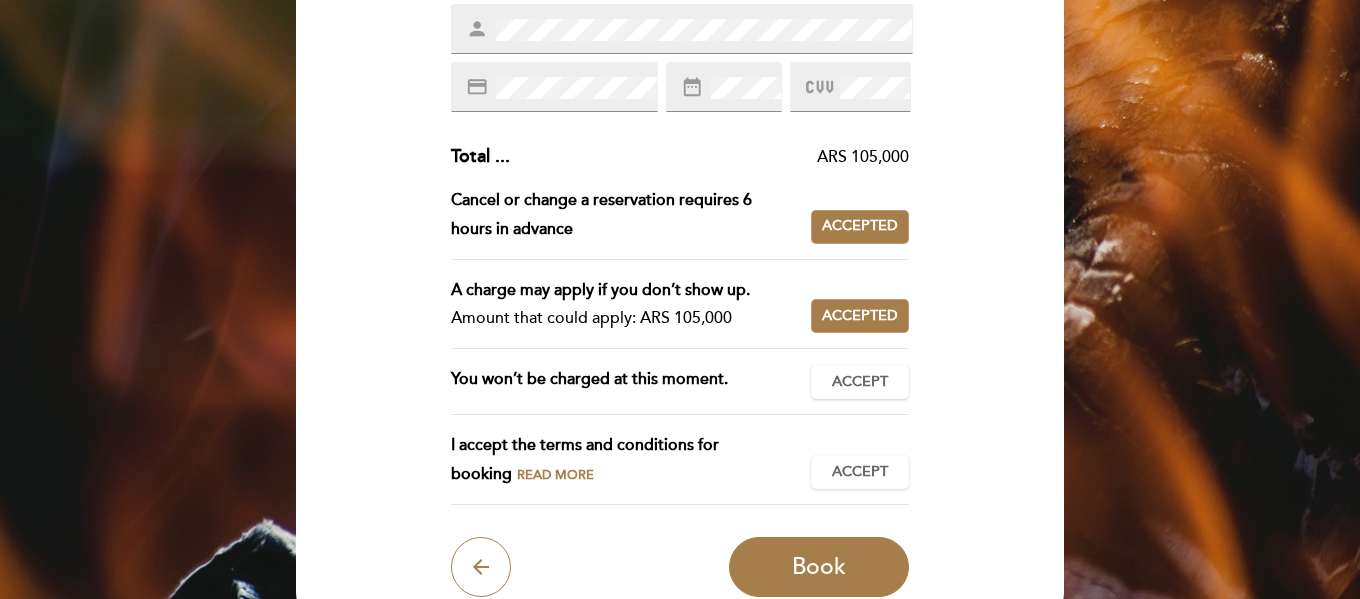 scroll, scrollTop: 400, scrollLeft: 0, axis: vertical 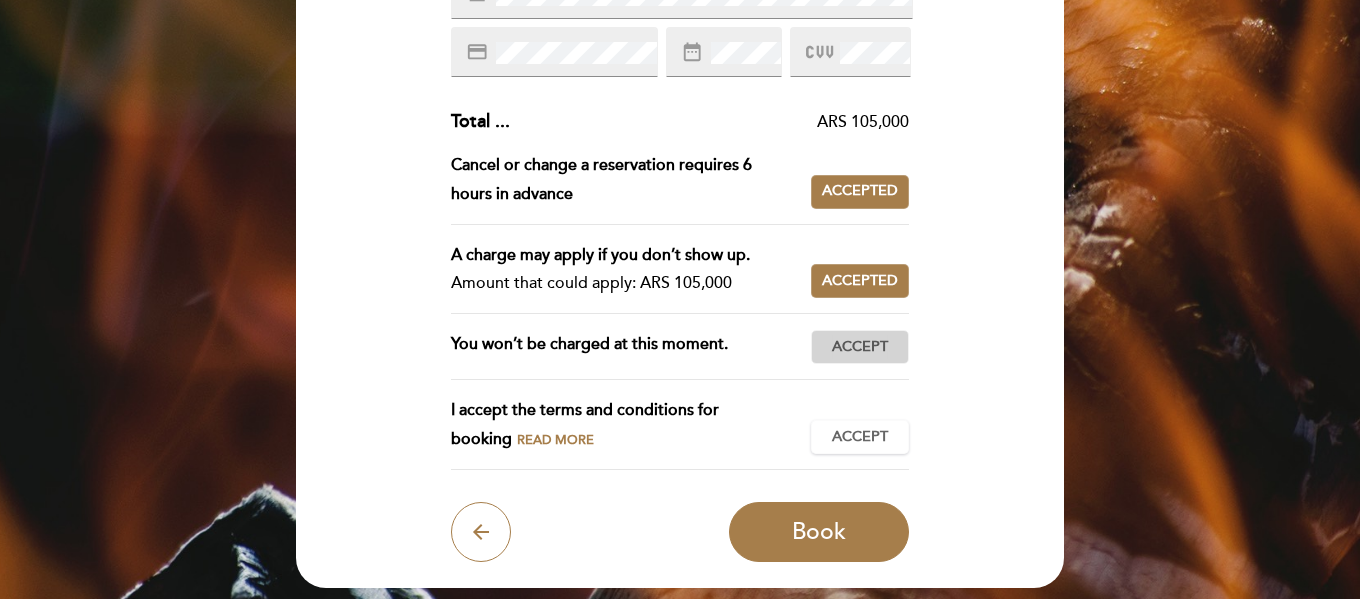 click on "Accept" at bounding box center (860, 347) 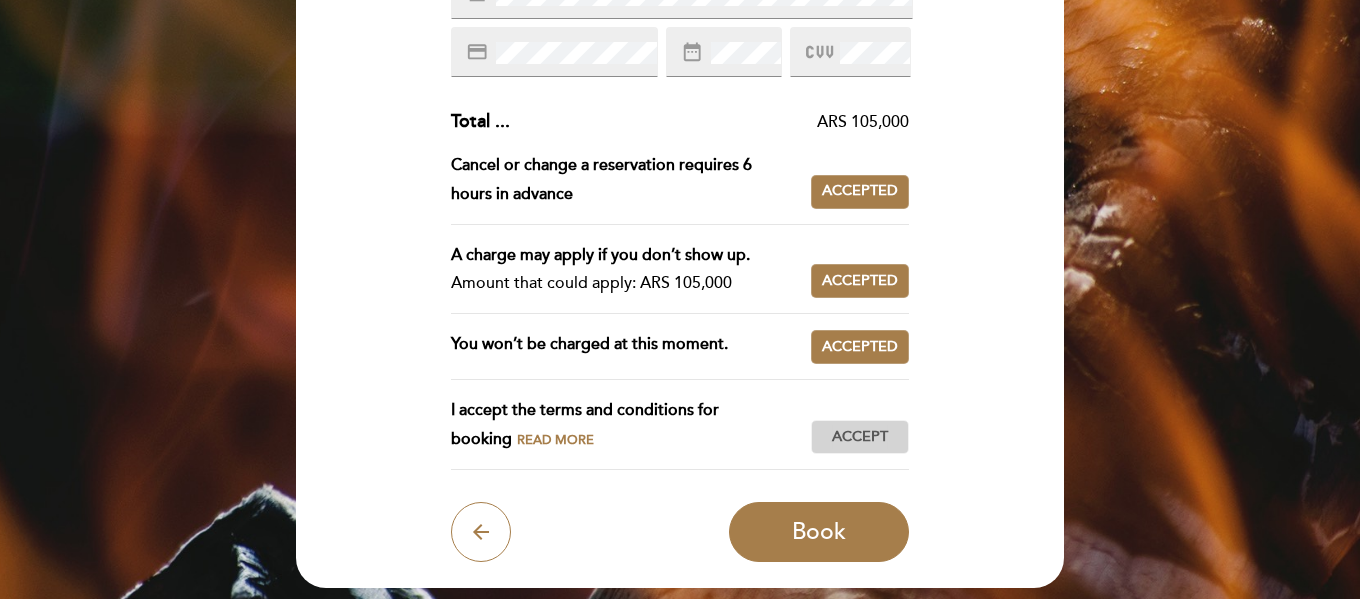 click on "Accept" at bounding box center [860, 437] 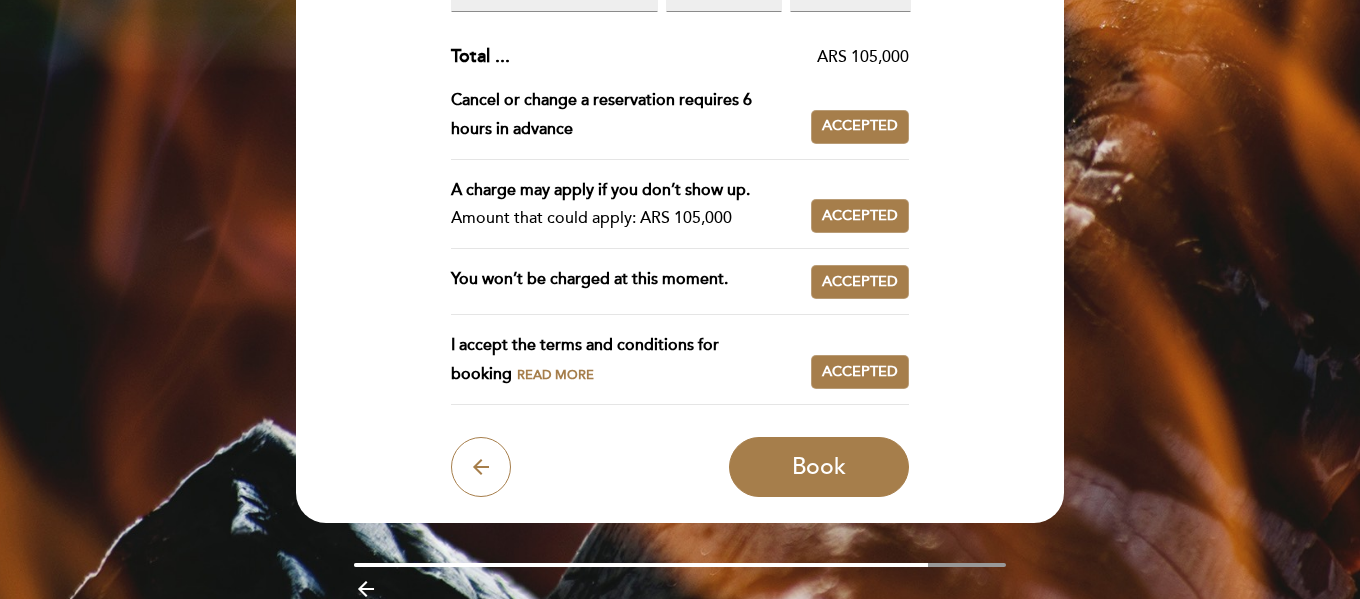 scroll, scrollTop: 500, scrollLeft: 0, axis: vertical 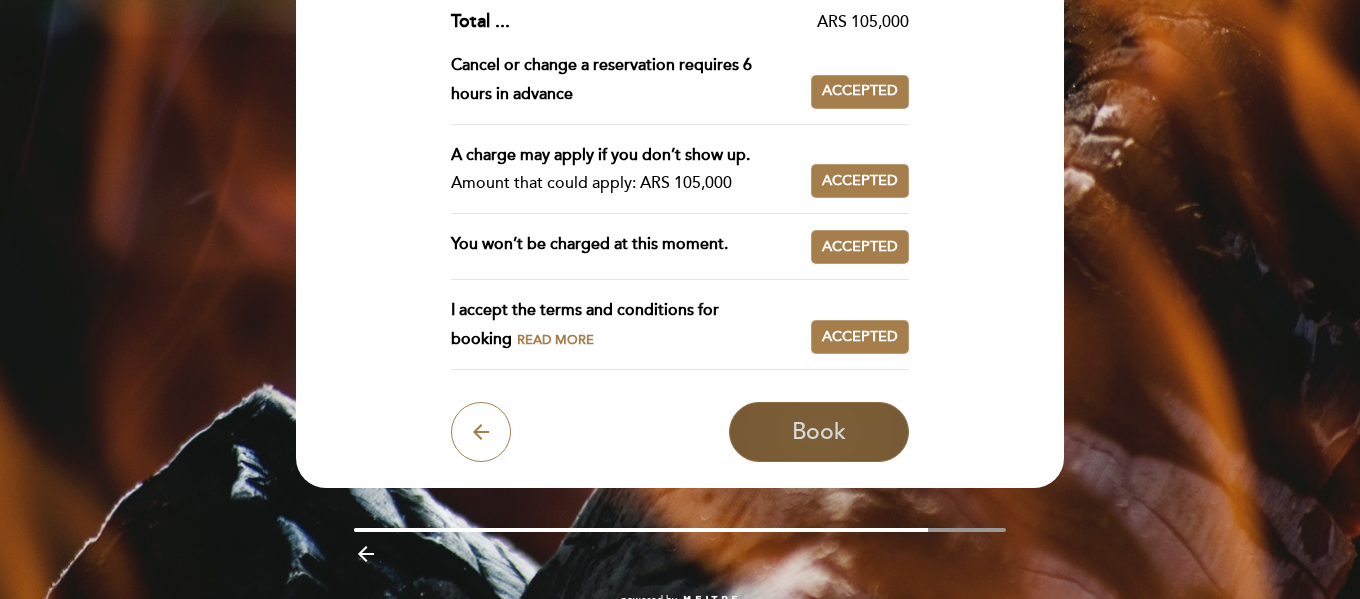 click on "Book" at bounding box center [819, 432] 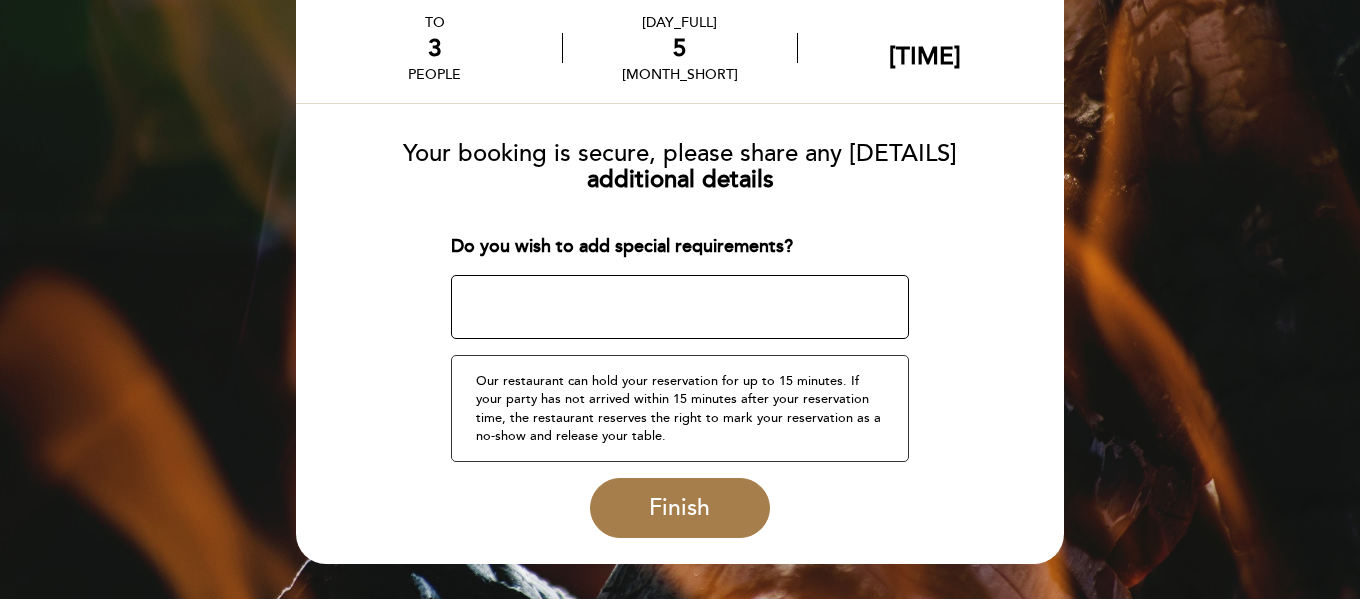 scroll, scrollTop: 70, scrollLeft: 0, axis: vertical 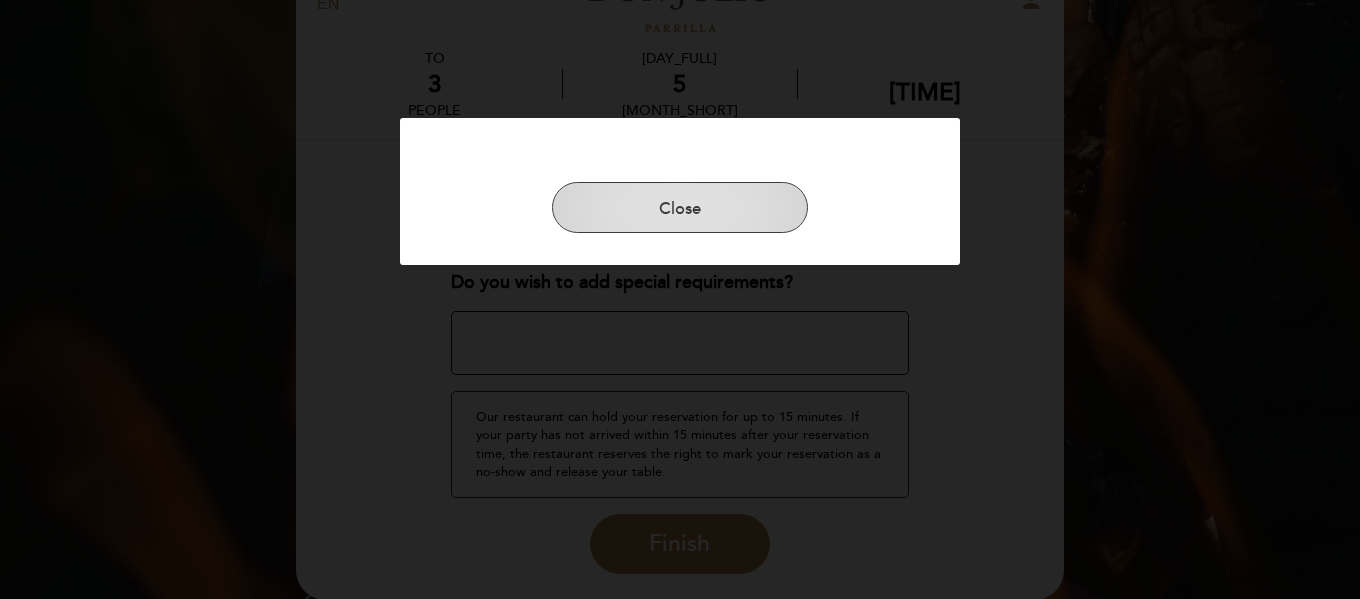 click on "Close" at bounding box center [680, 208] 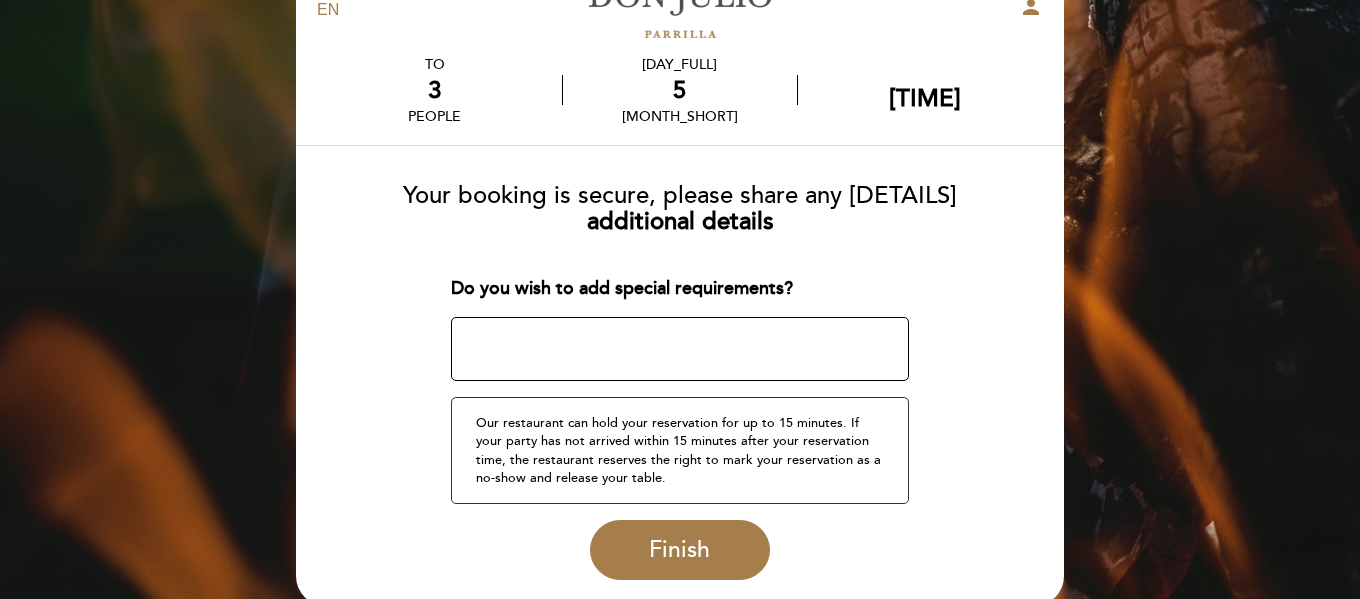 scroll, scrollTop: 100, scrollLeft: 0, axis: vertical 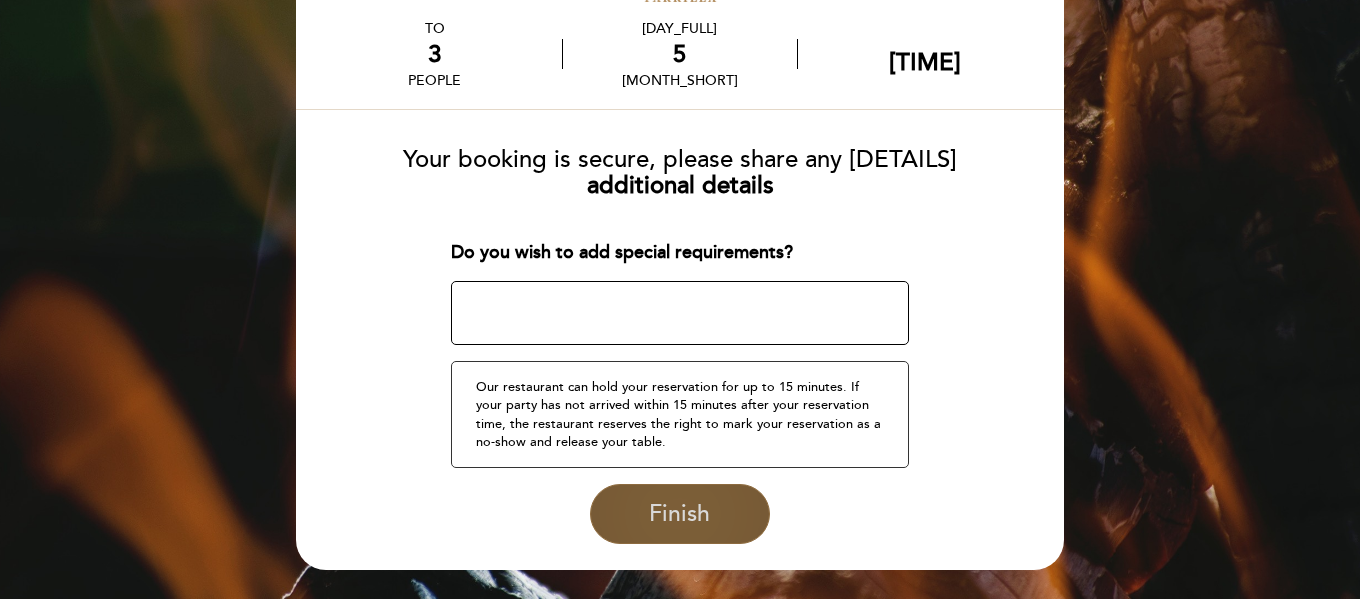 click on "Finish" at bounding box center (679, 514) 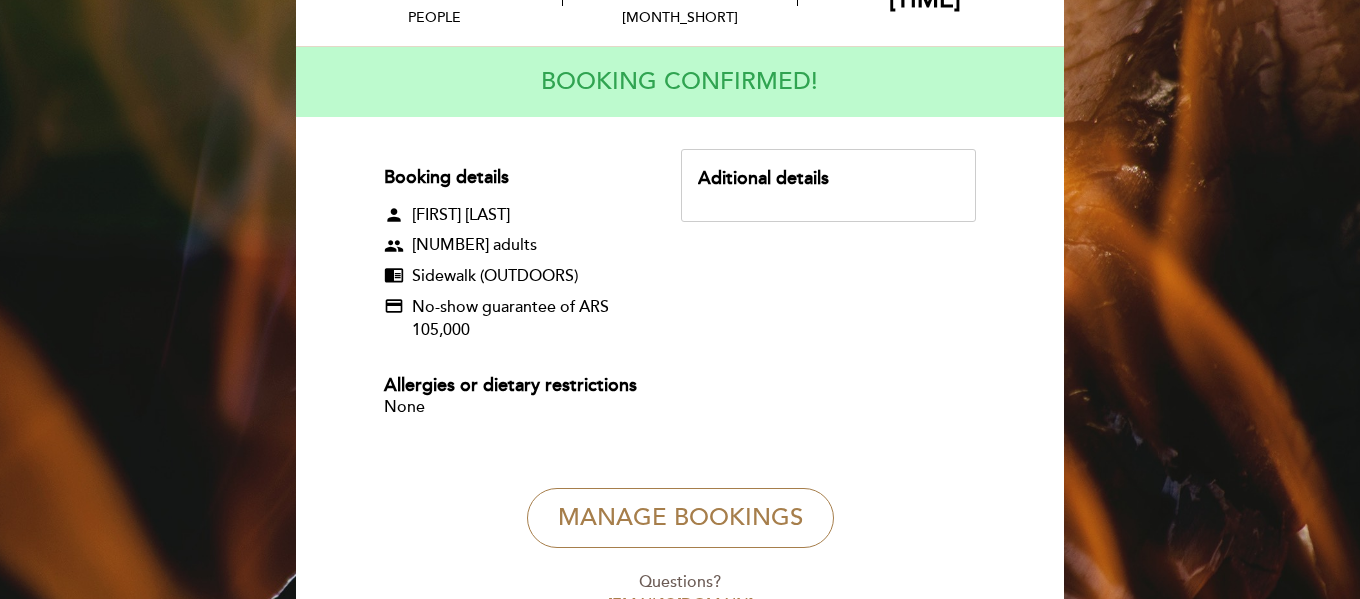 scroll, scrollTop: 0, scrollLeft: 0, axis: both 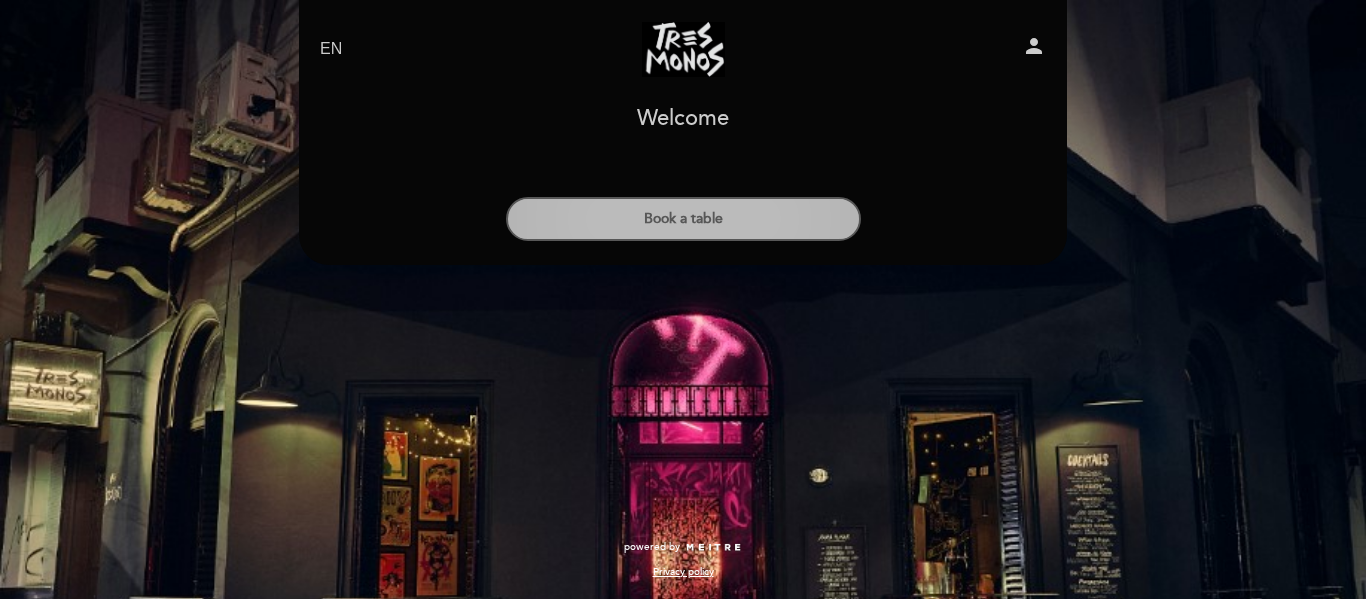 click on "Book a table" at bounding box center [683, 219] 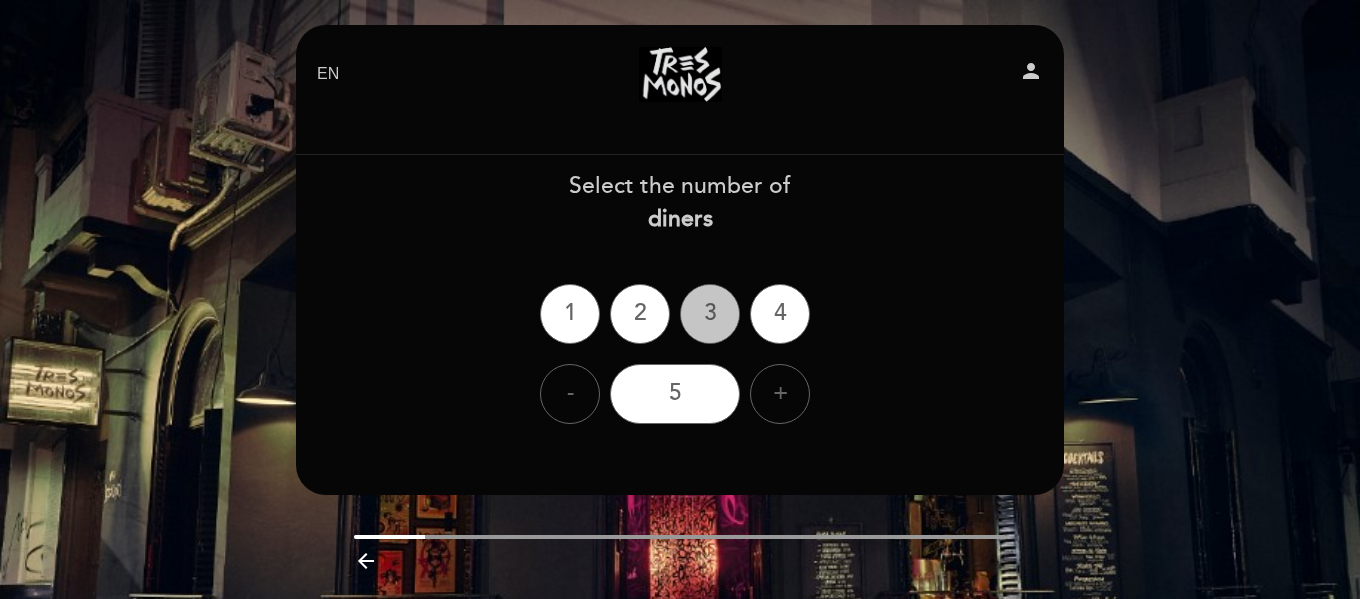 click on "3" at bounding box center (710, 314) 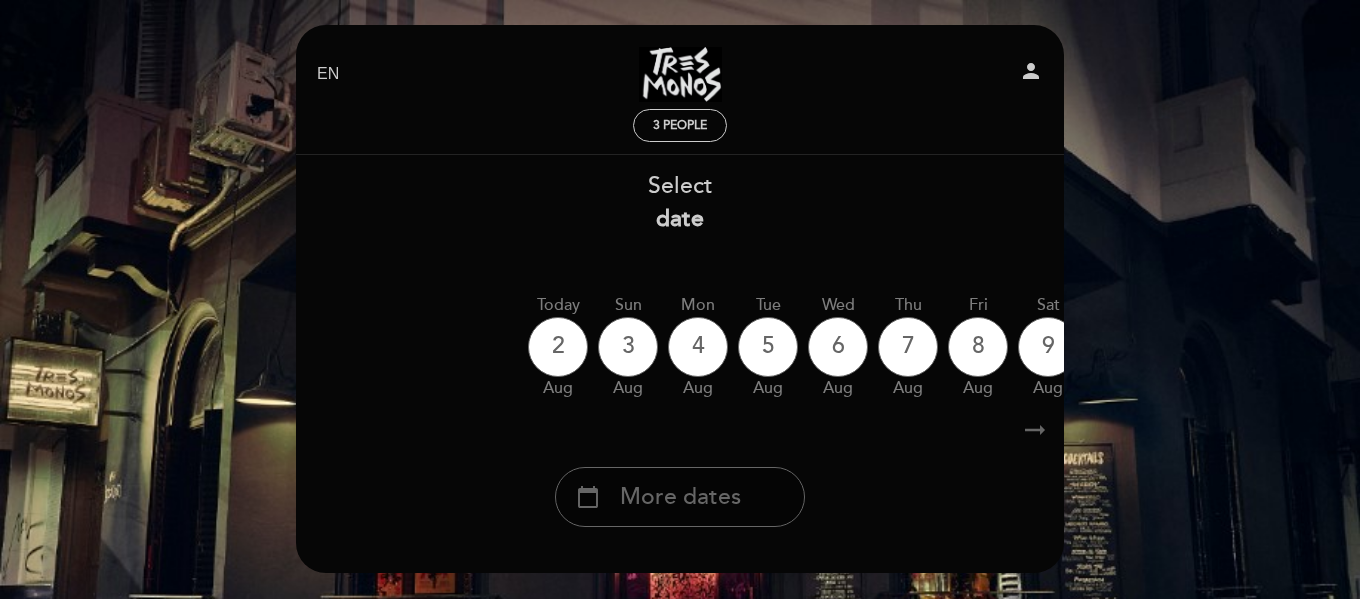 click on "More dates" at bounding box center [680, 497] 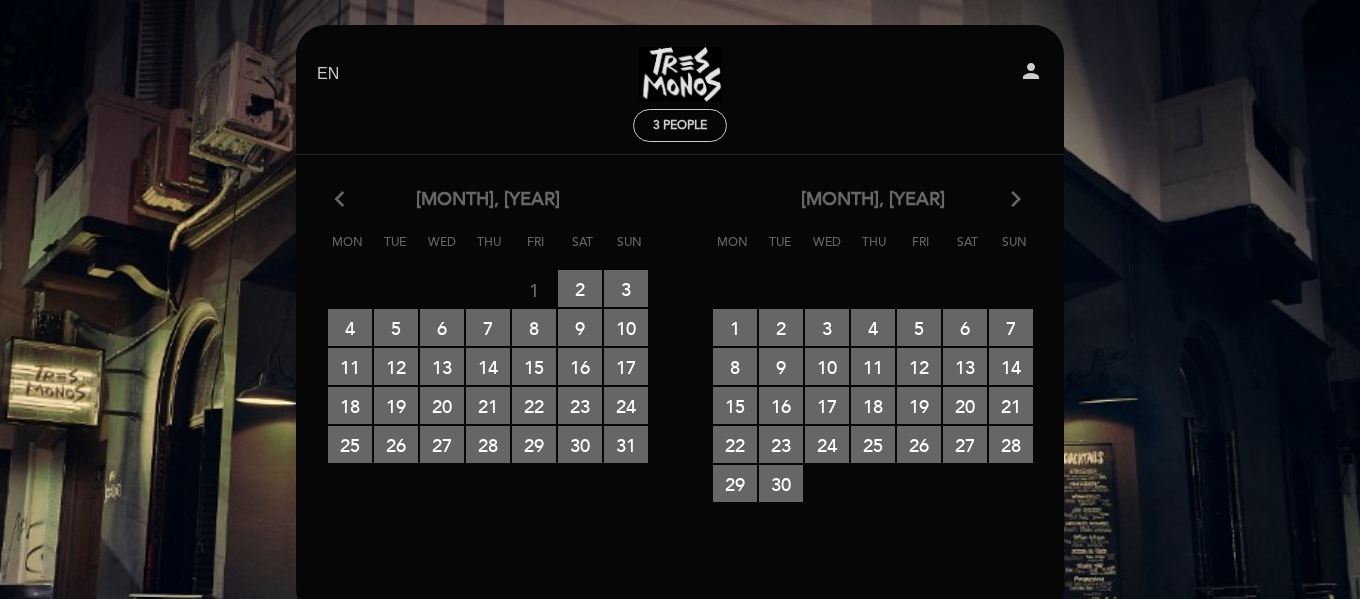 click on "September,
2025
arrow_forward_ios" at bounding box center [872, 200] 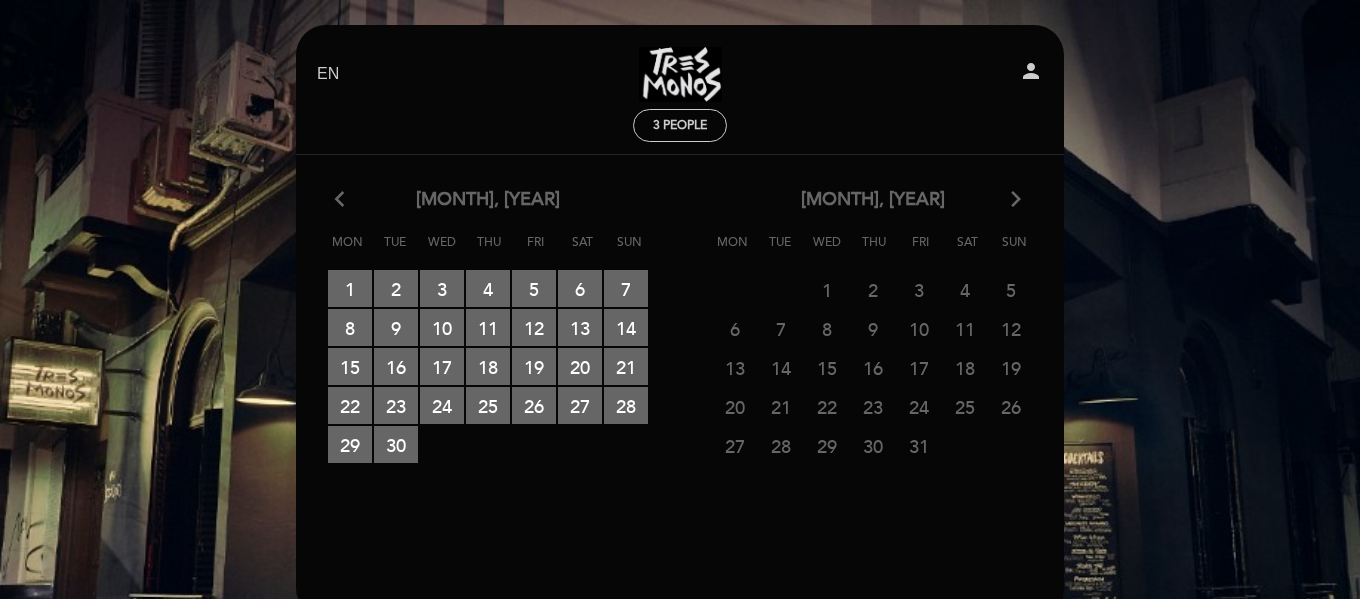 click on "arrow_forward_ios" at bounding box center [1016, 200] 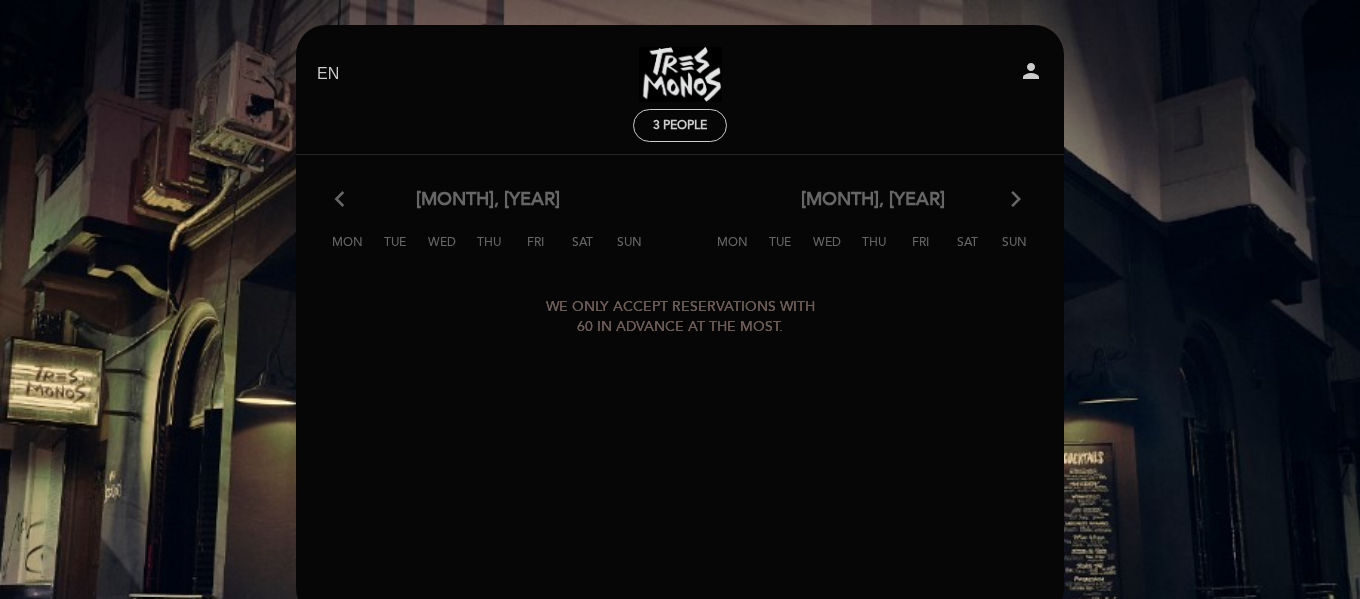 click on "arrow_back_ios" at bounding box center (344, 200) 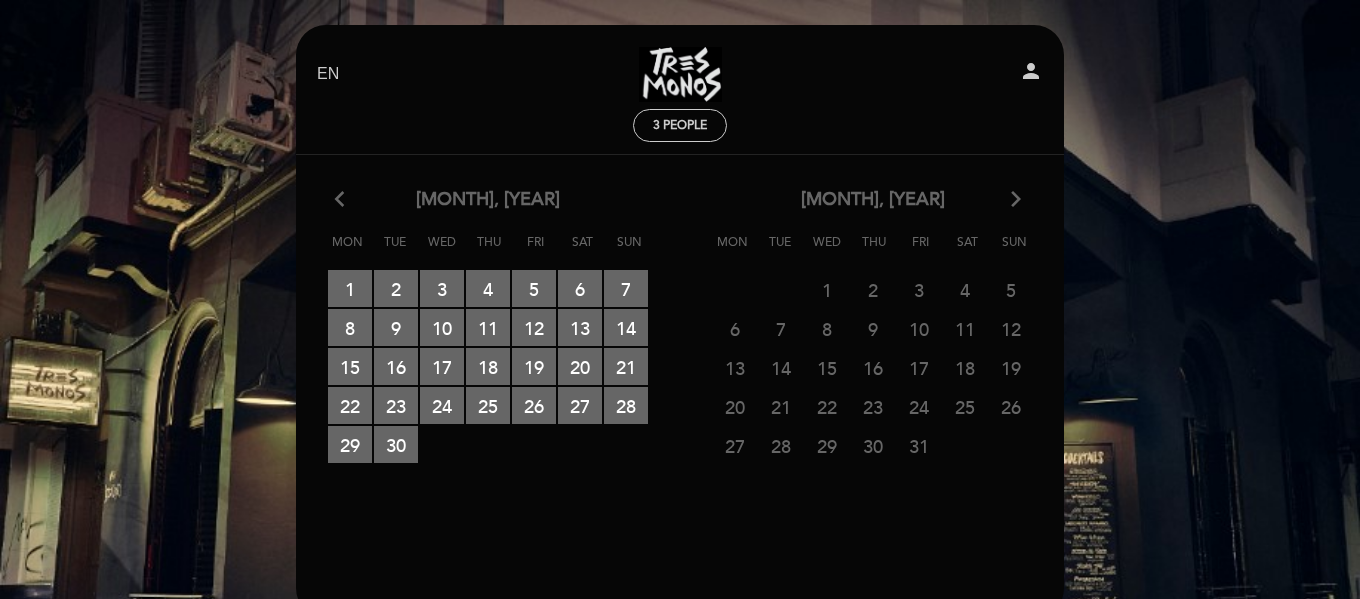 click on "EN
ES
PT
Tres Monos
person
3 people
Welcome
Welcome,
Change user
Book a table" at bounding box center [680, 390] 